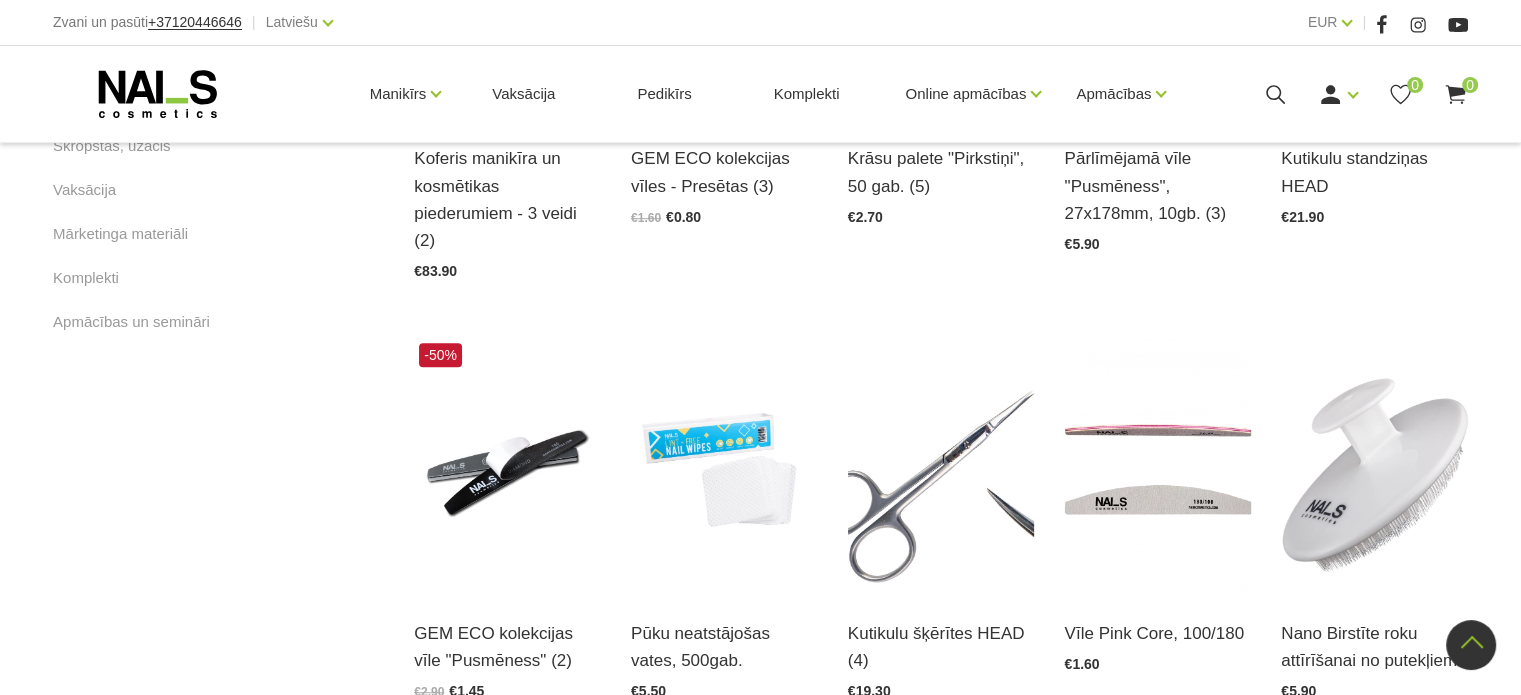 scroll, scrollTop: 0, scrollLeft: 0, axis: both 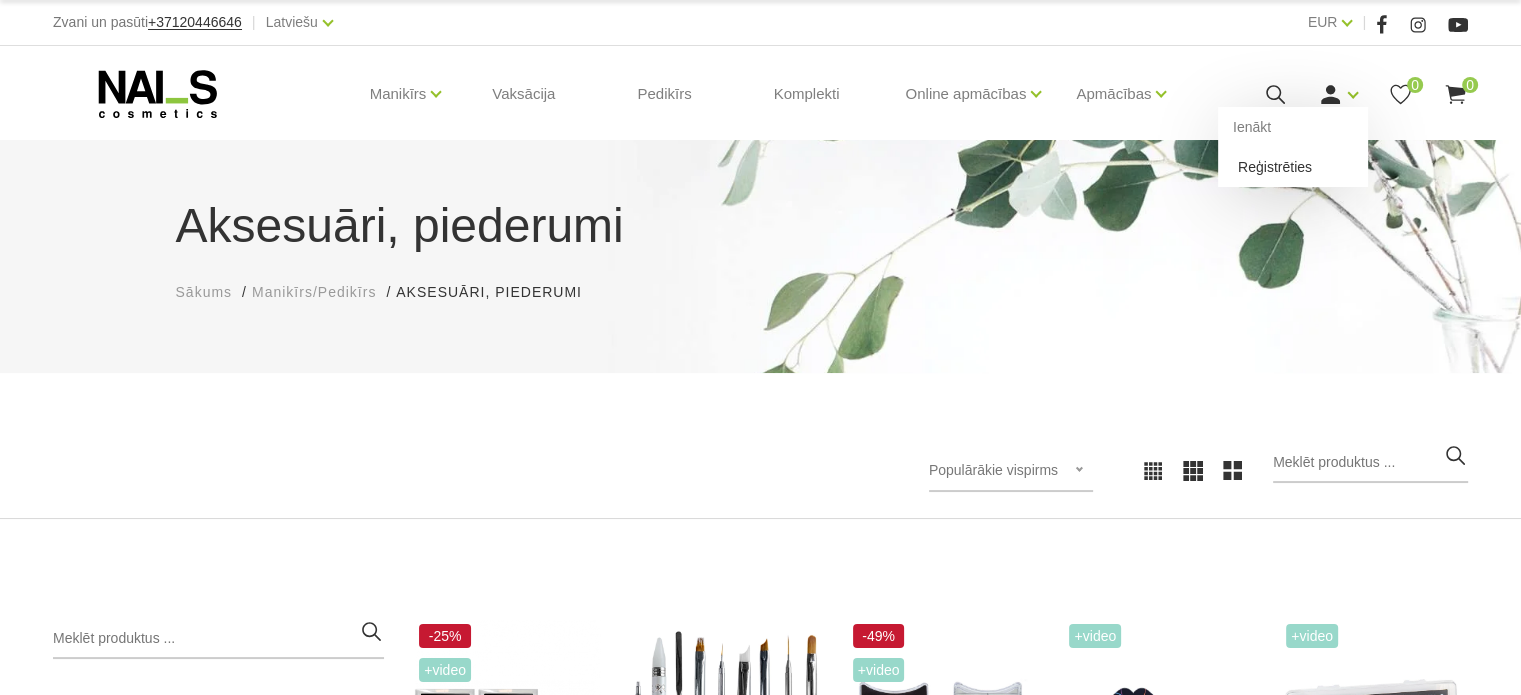 click on "Reģistrēties" at bounding box center [1293, 167] 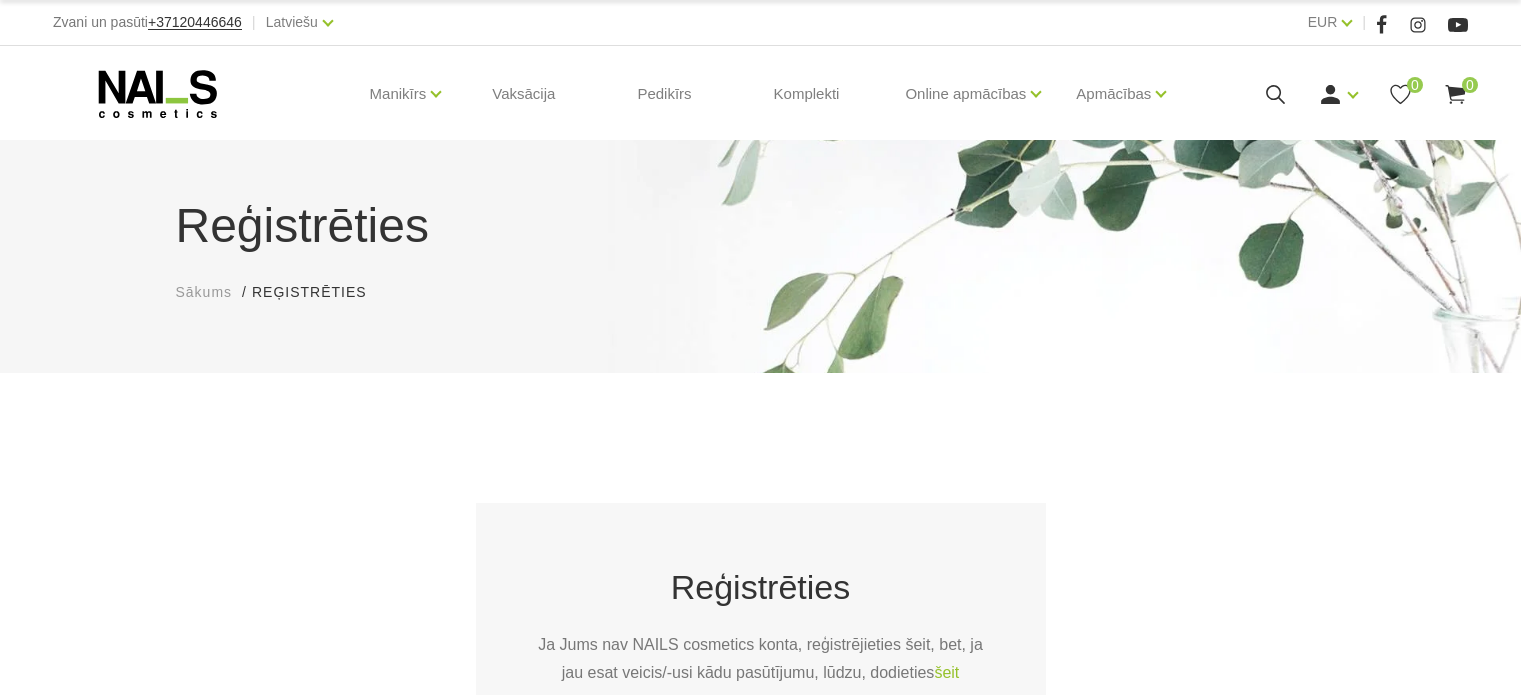 scroll, scrollTop: 0, scrollLeft: 0, axis: both 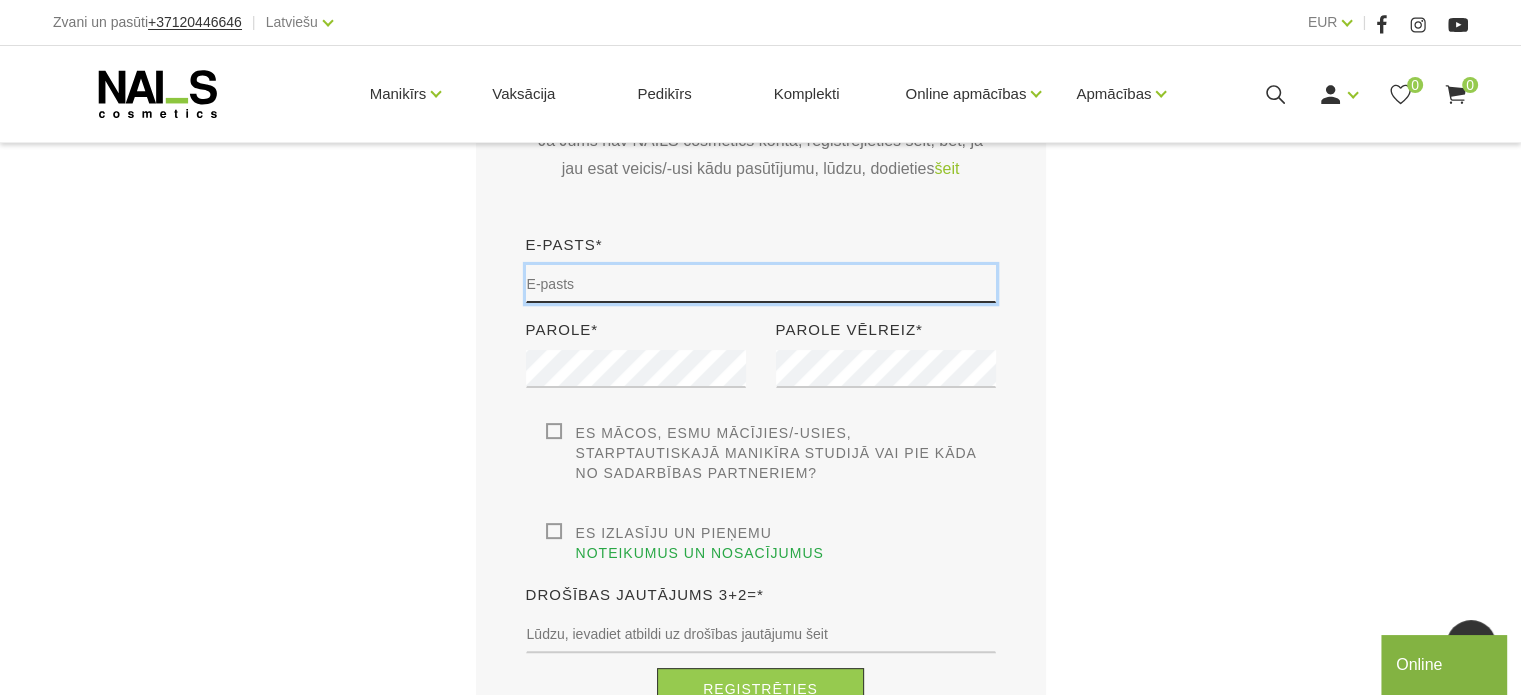click at bounding box center (761, 284) 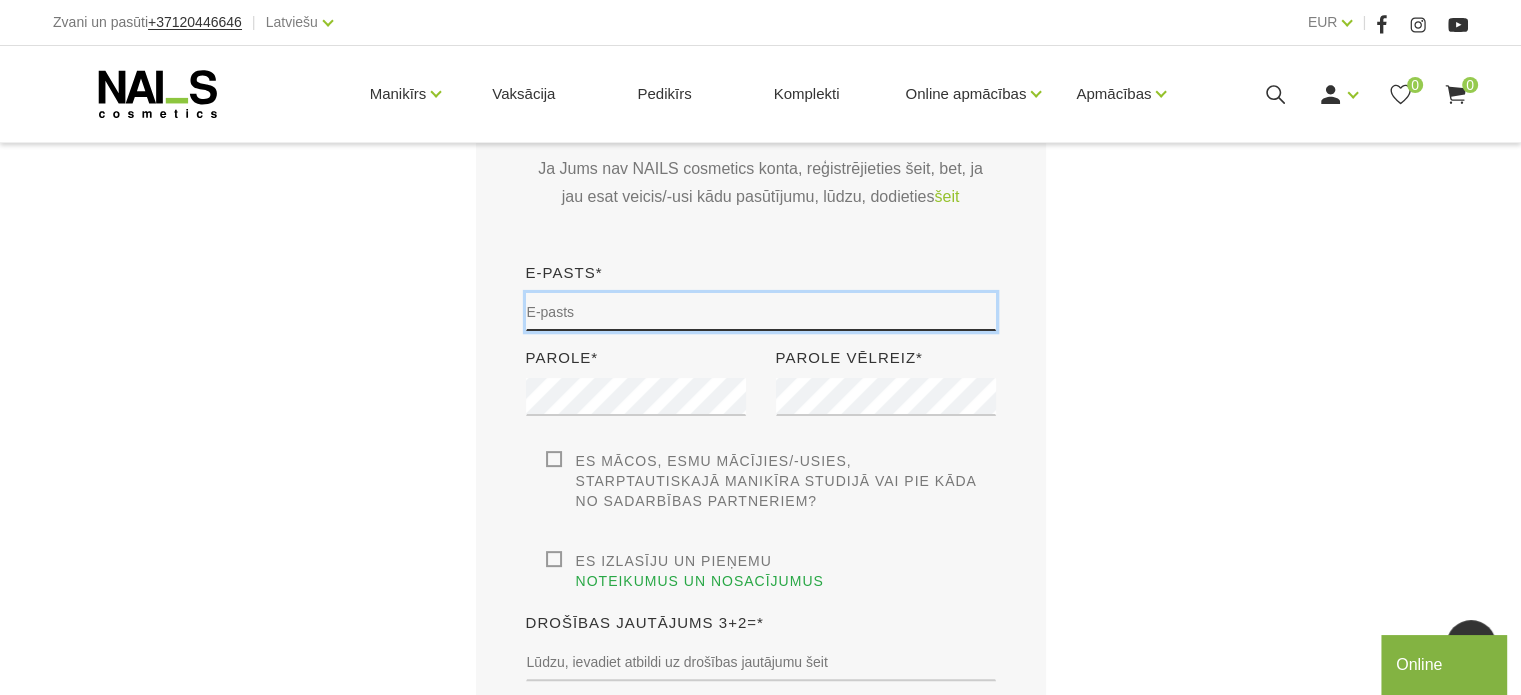 scroll, scrollTop: 476, scrollLeft: 0, axis: vertical 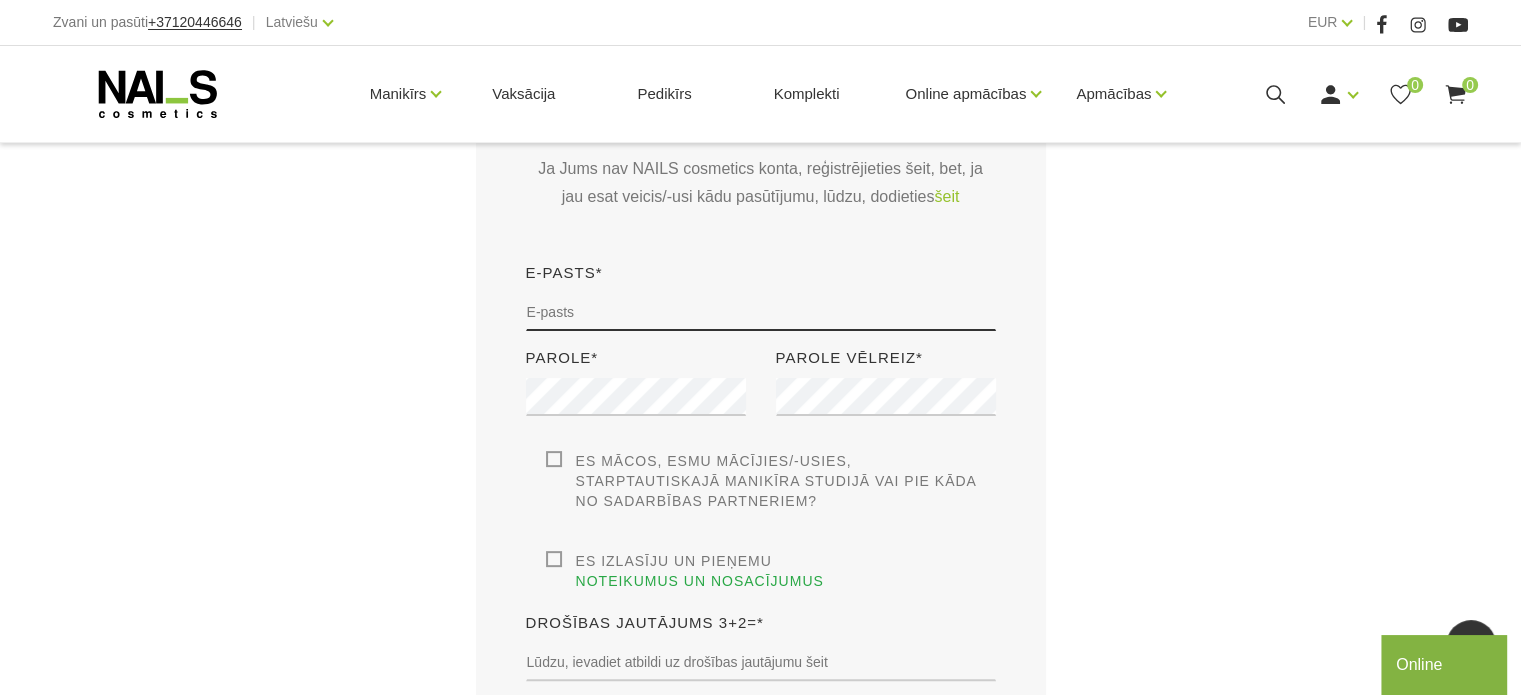 click on "E-pasts*" at bounding box center (761, 303) 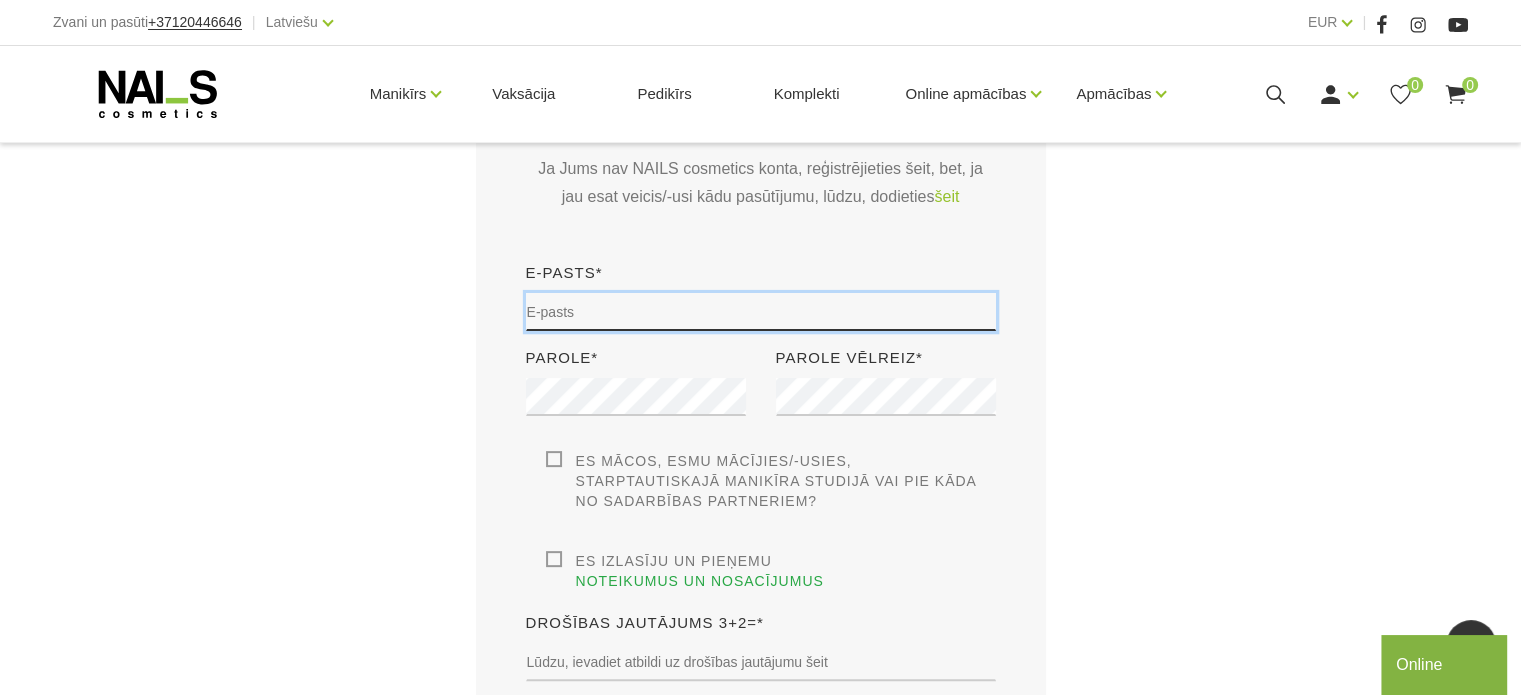 click at bounding box center [761, 312] 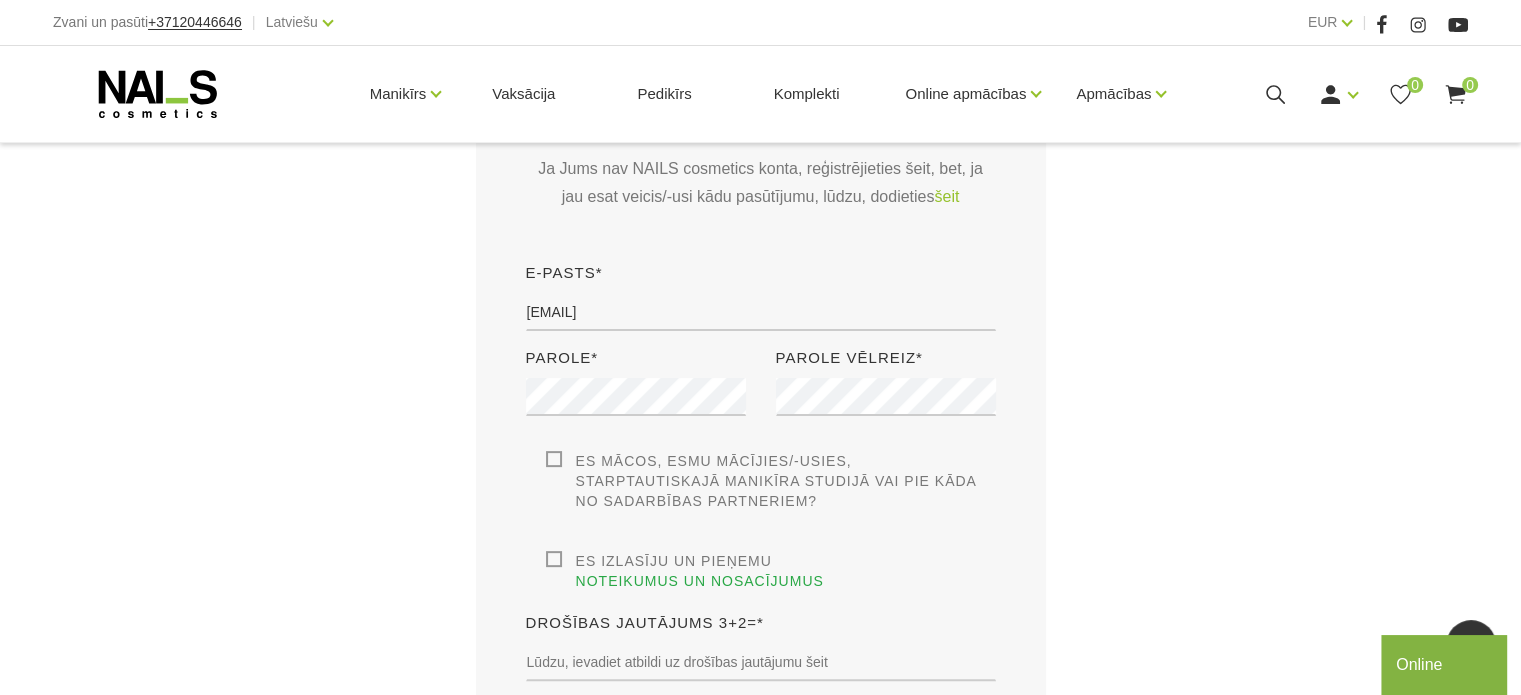 click on "Parole*" at bounding box center (636, 398) 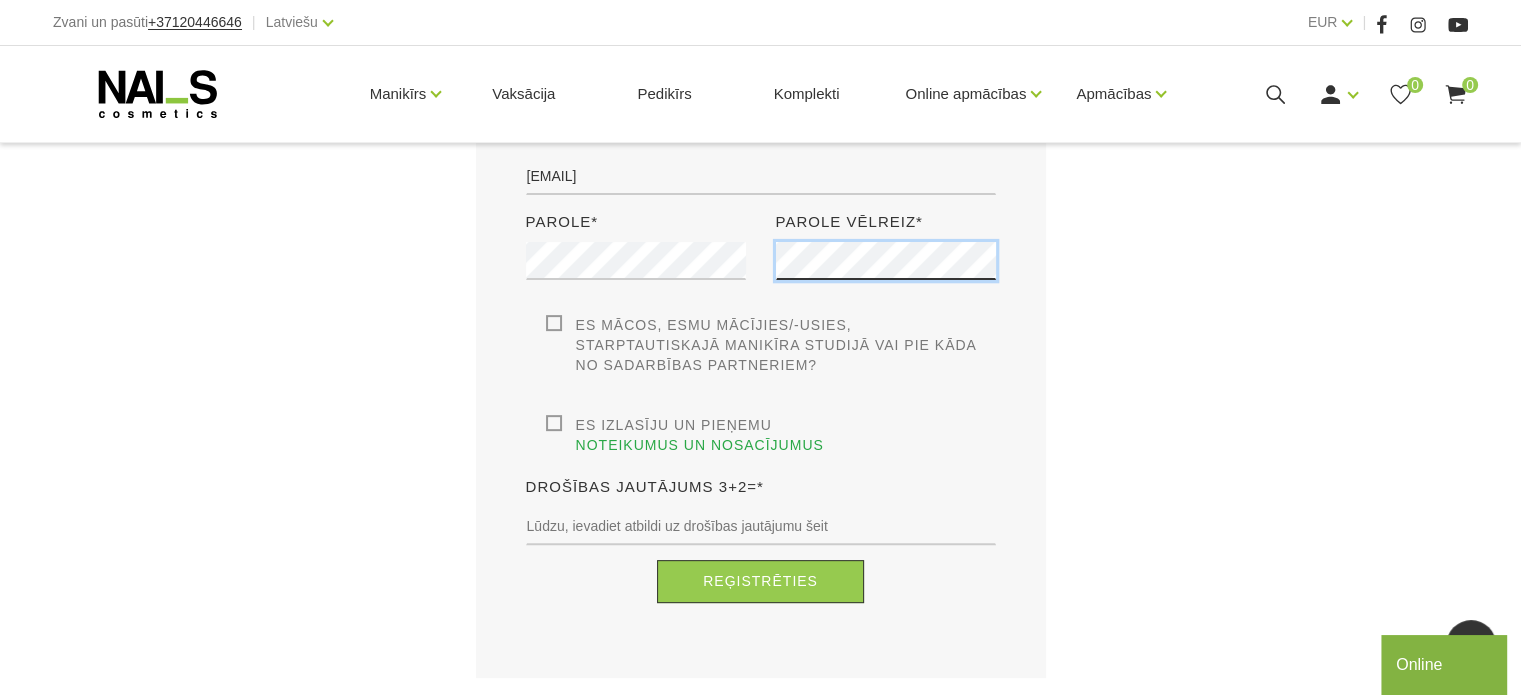 scroll, scrollTop: 616, scrollLeft: 0, axis: vertical 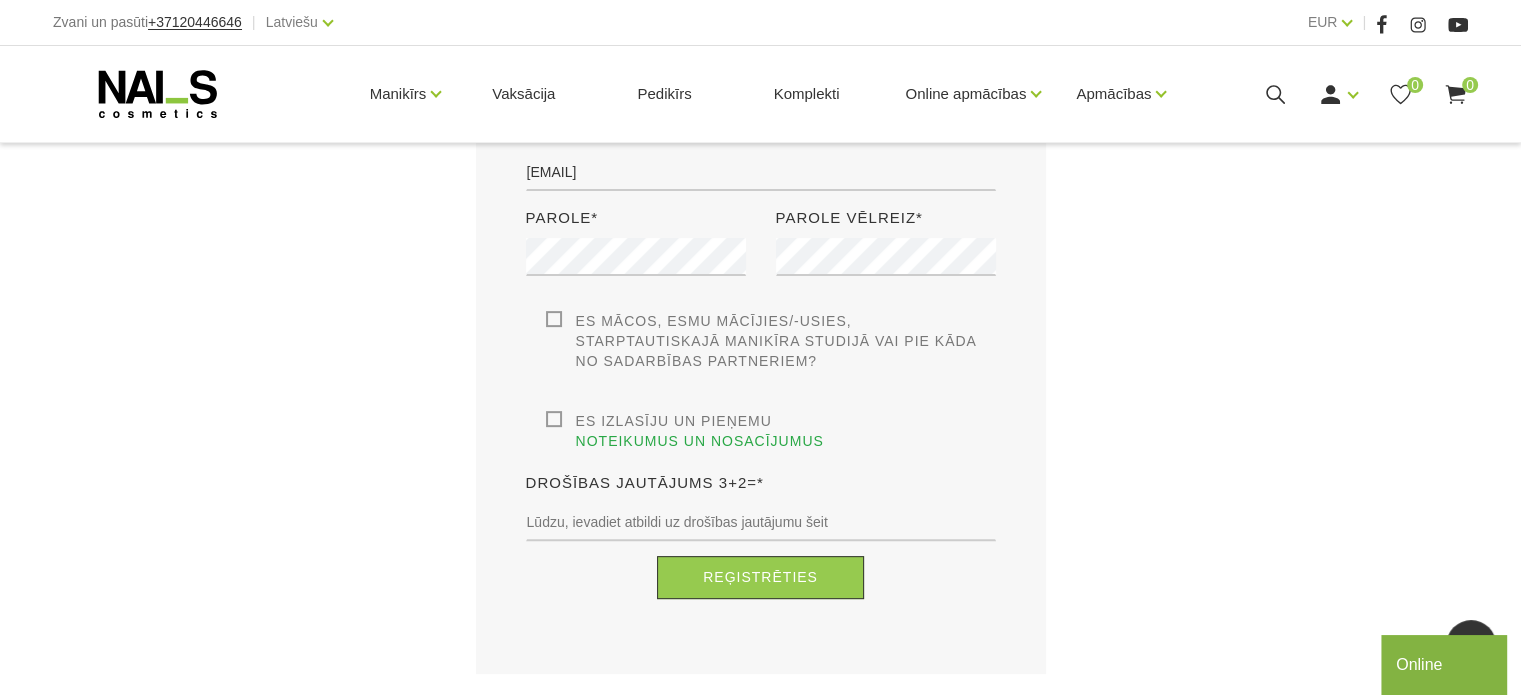 click on "Es izlasīju un pieņemu  noteikumus un nosacījumus" at bounding box center [771, 431] 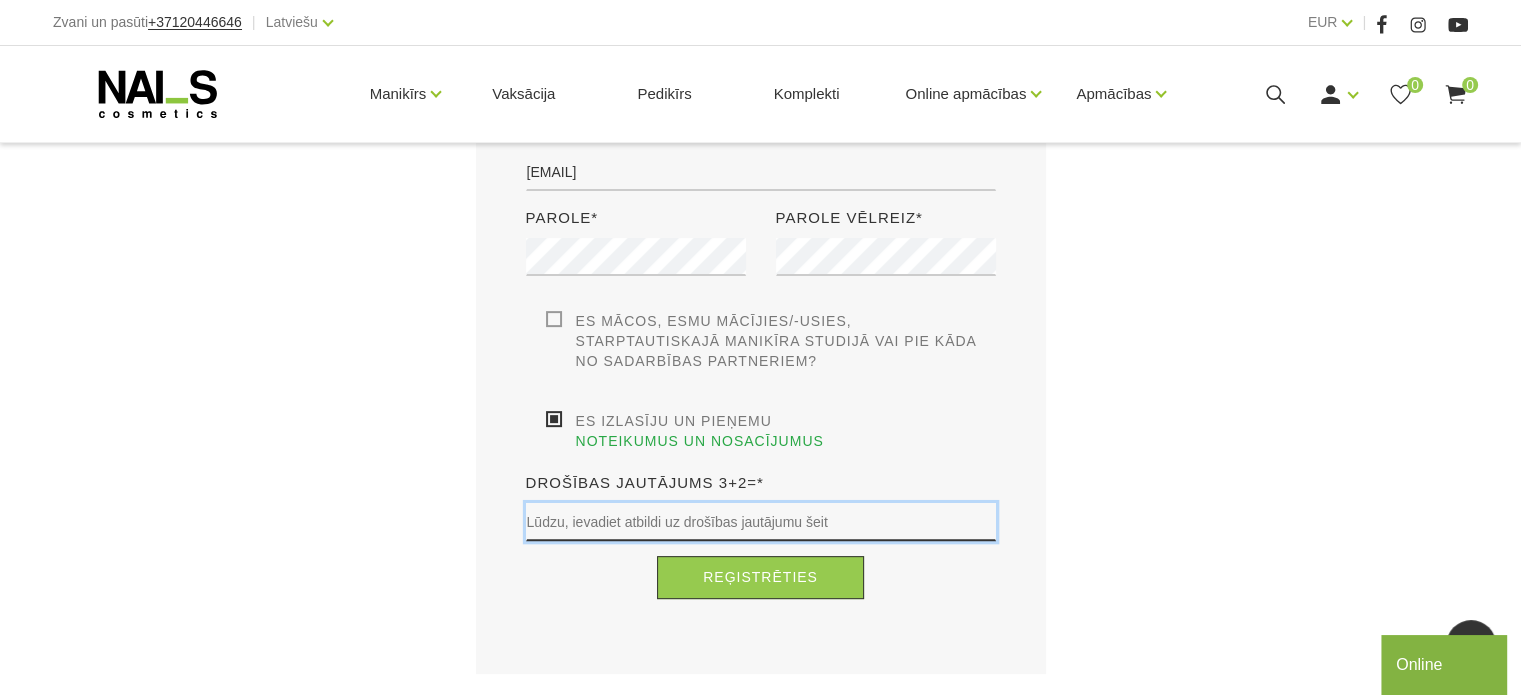 click at bounding box center (761, 522) 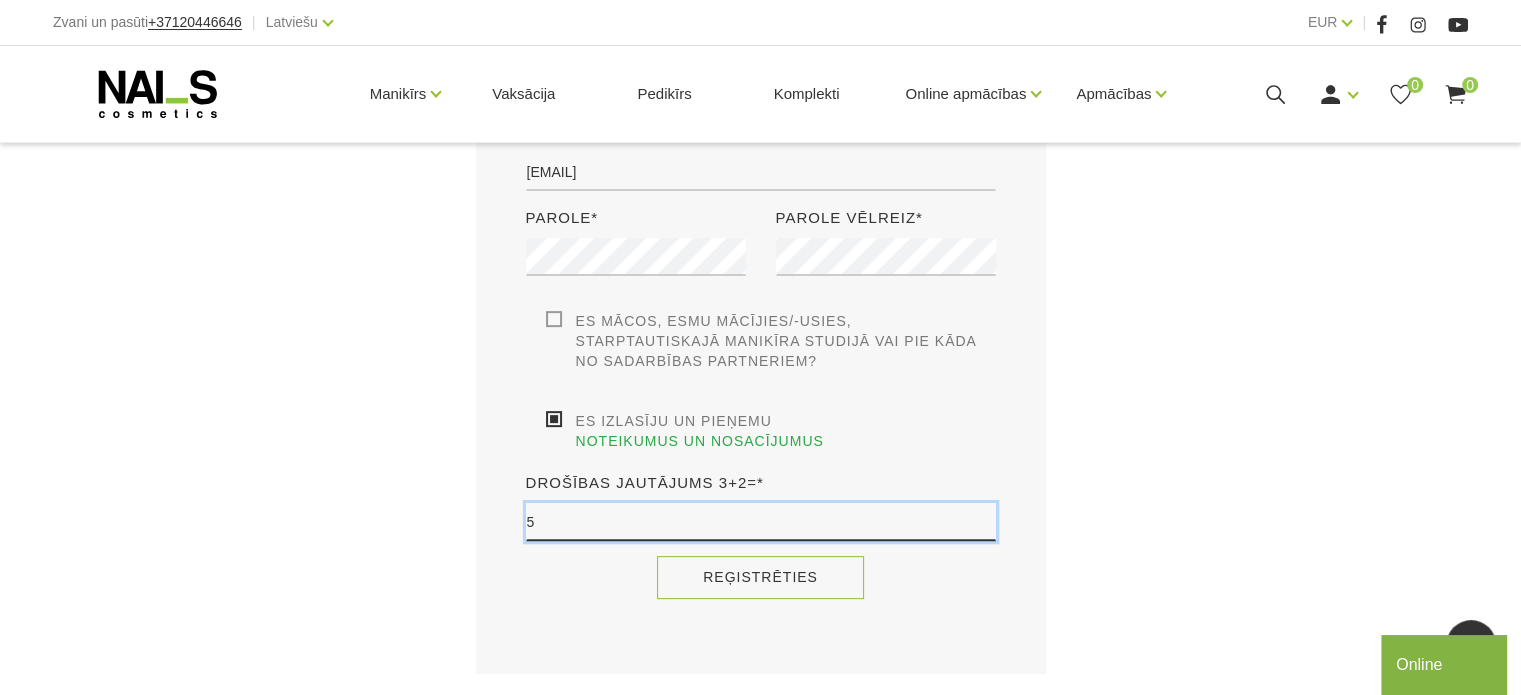 type on "5" 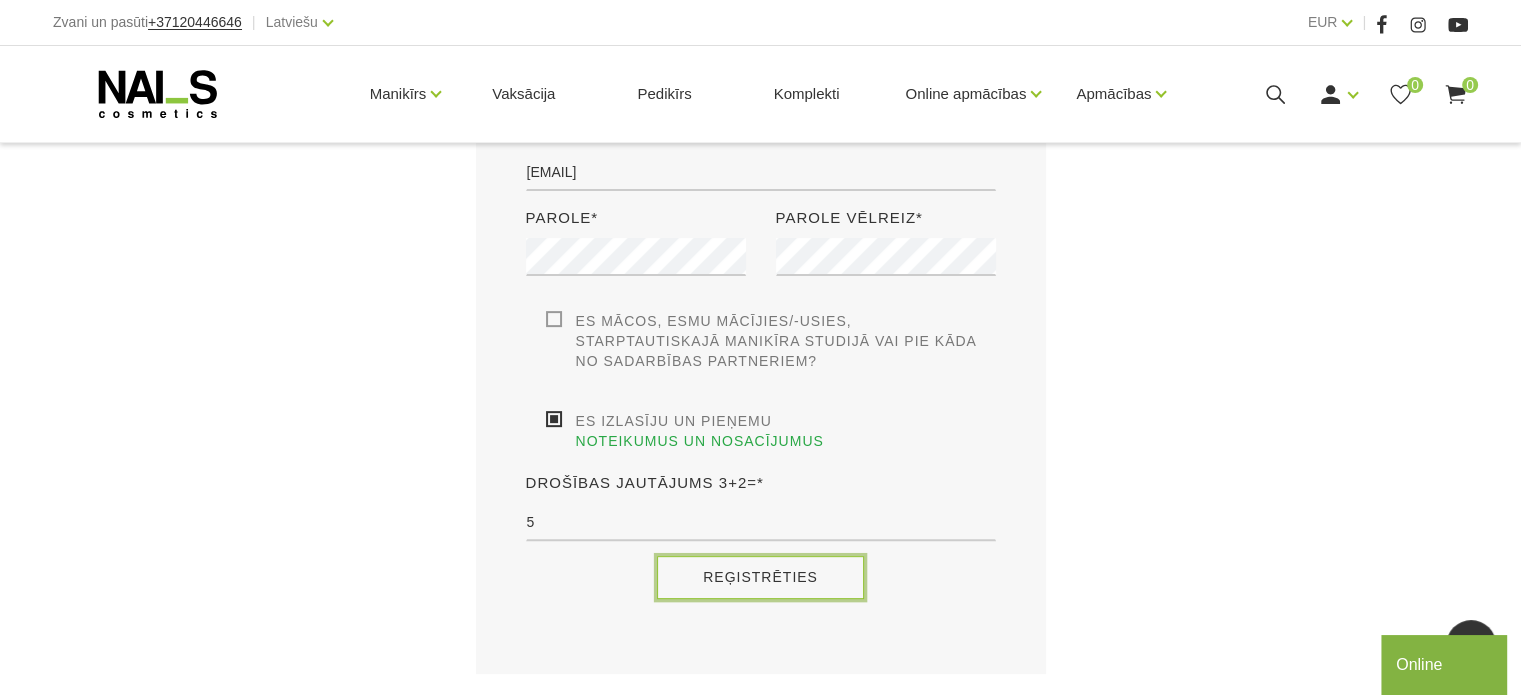 click on "Reģistrēties" at bounding box center [760, 577] 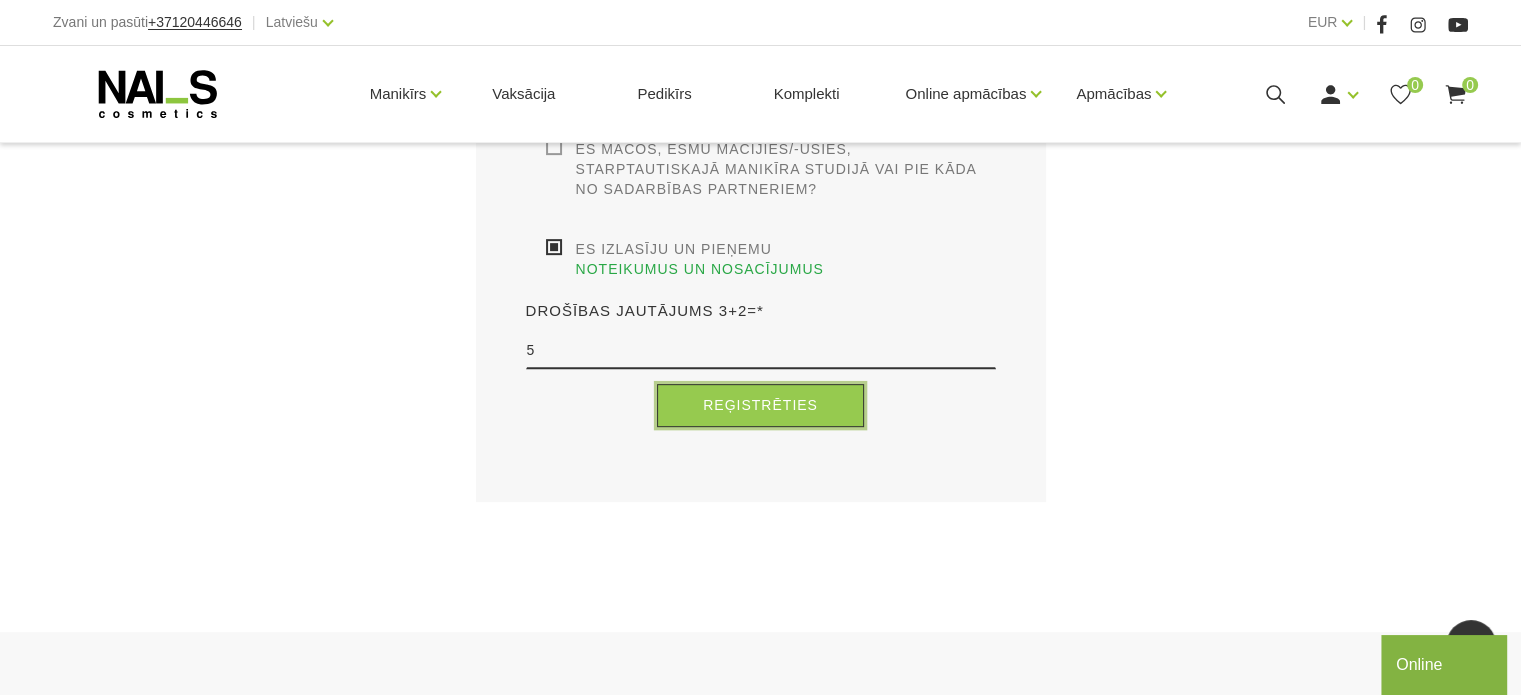 scroll, scrollTop: 684, scrollLeft: 0, axis: vertical 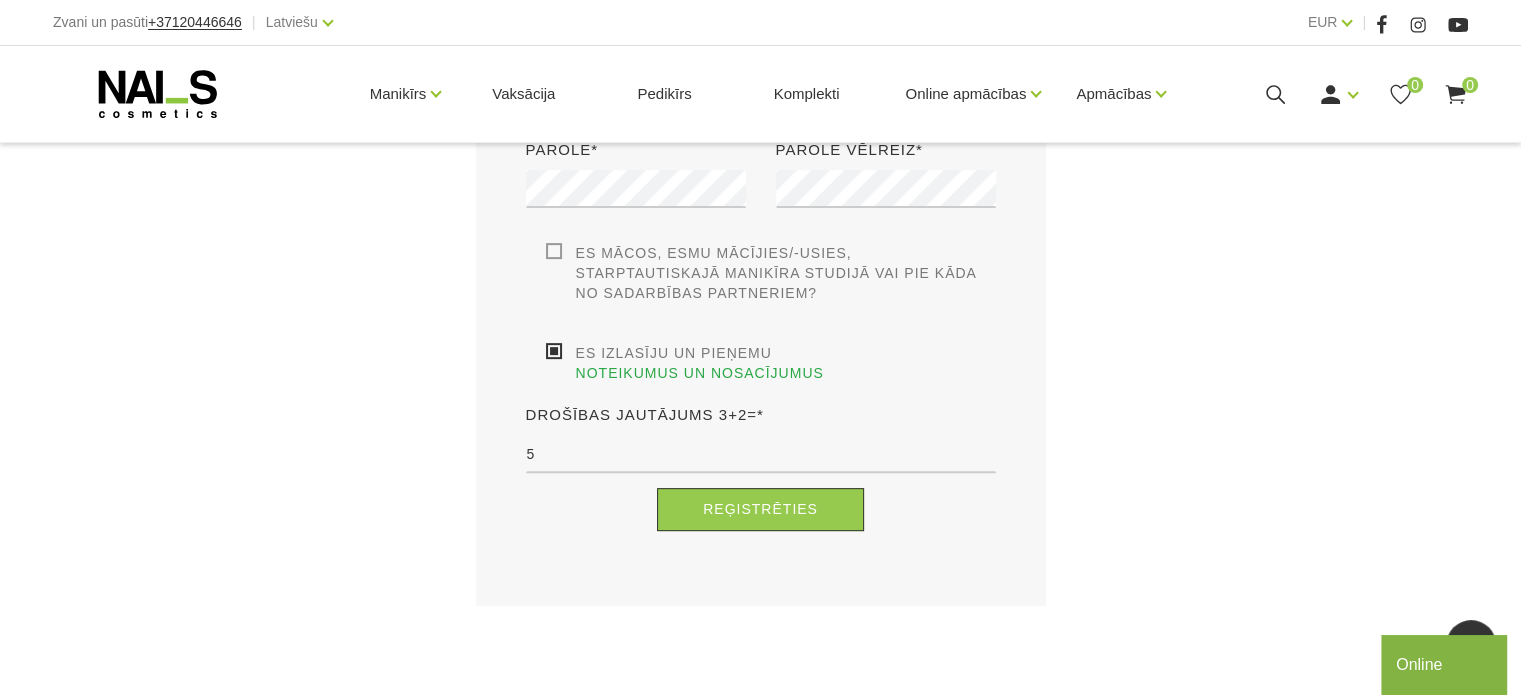 click on "Es mācos, esmu mācījies/-usies, Starptautiskajā Manikīra studijā vai pie kāda no sadarbības partneriem?" at bounding box center (771, 273) 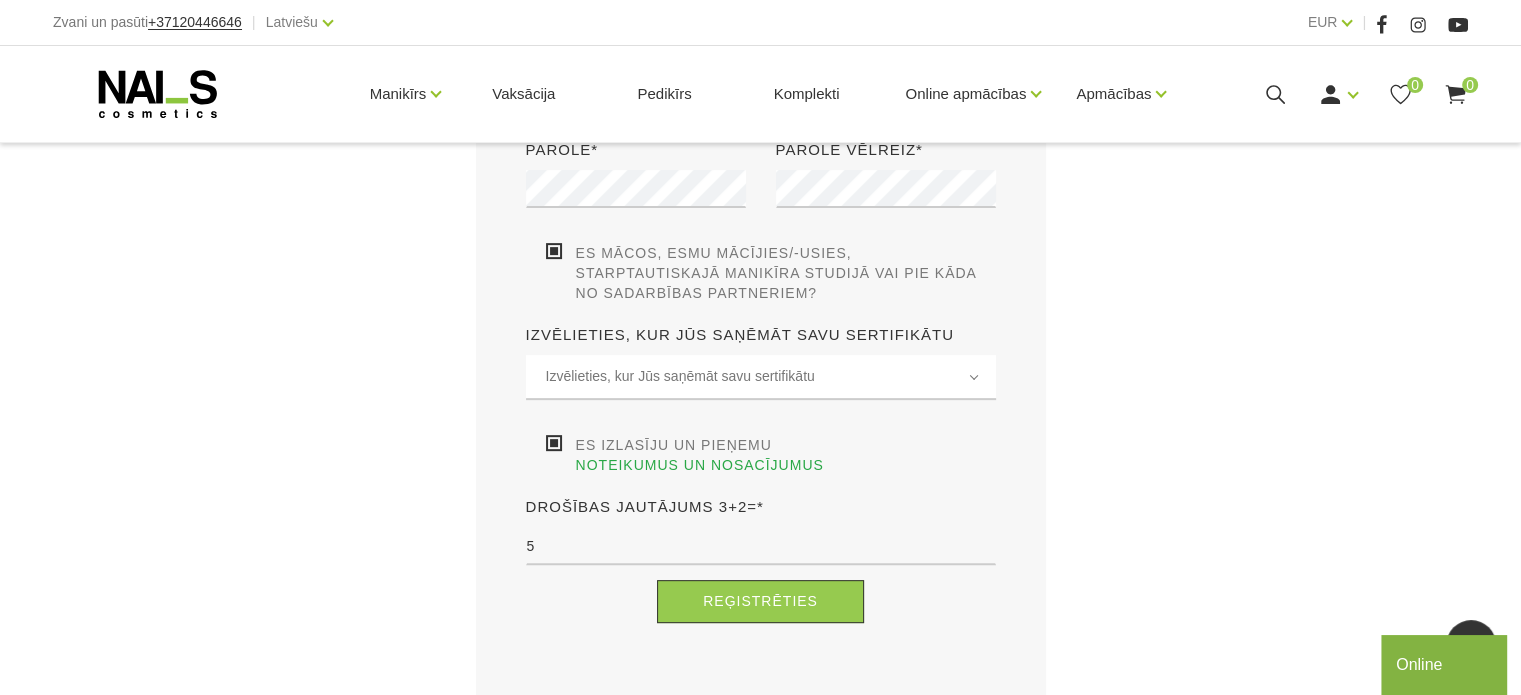 click on "Es mācos, esmu mācījies/-usies, Starptautiskajā Manikīra studijā vai pie kāda no sadarbības partneriem?" at bounding box center (771, 273) 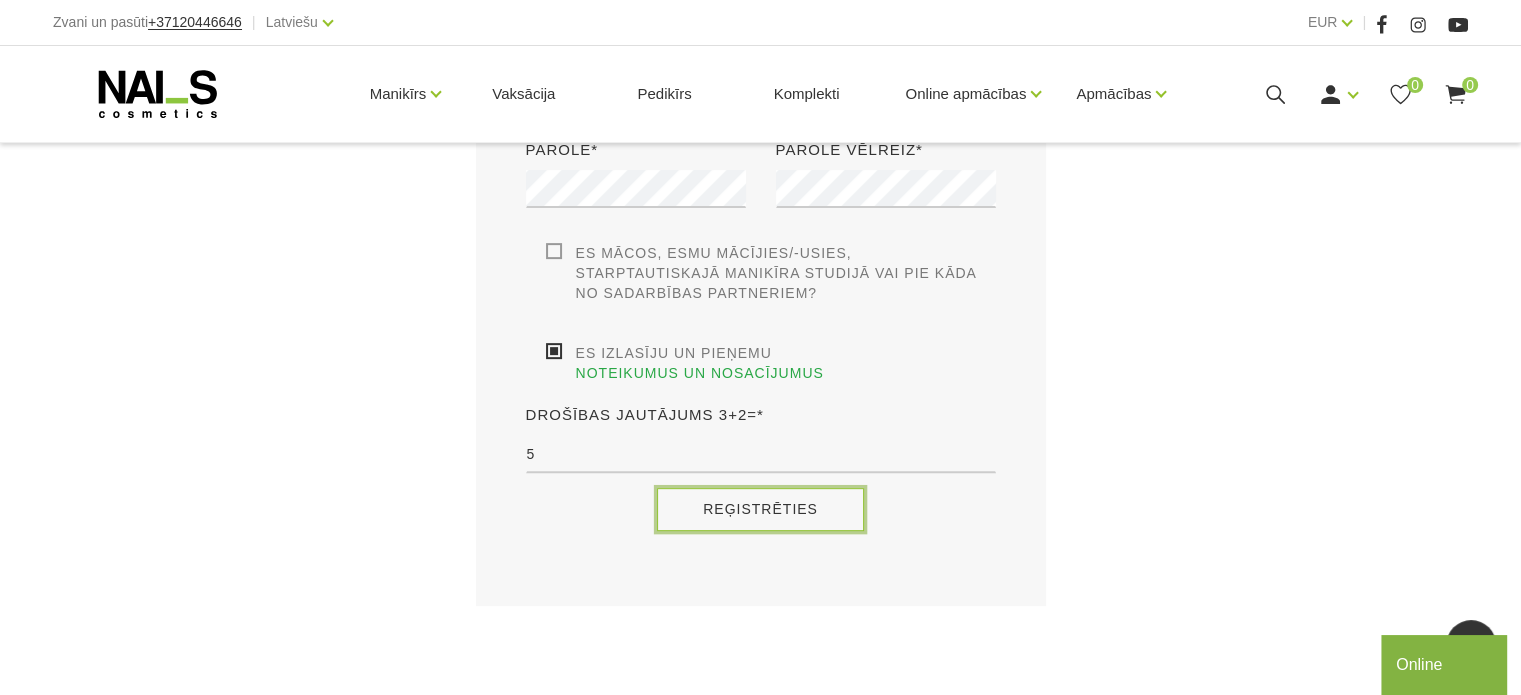 click on "Reģistrēties" at bounding box center (760, 509) 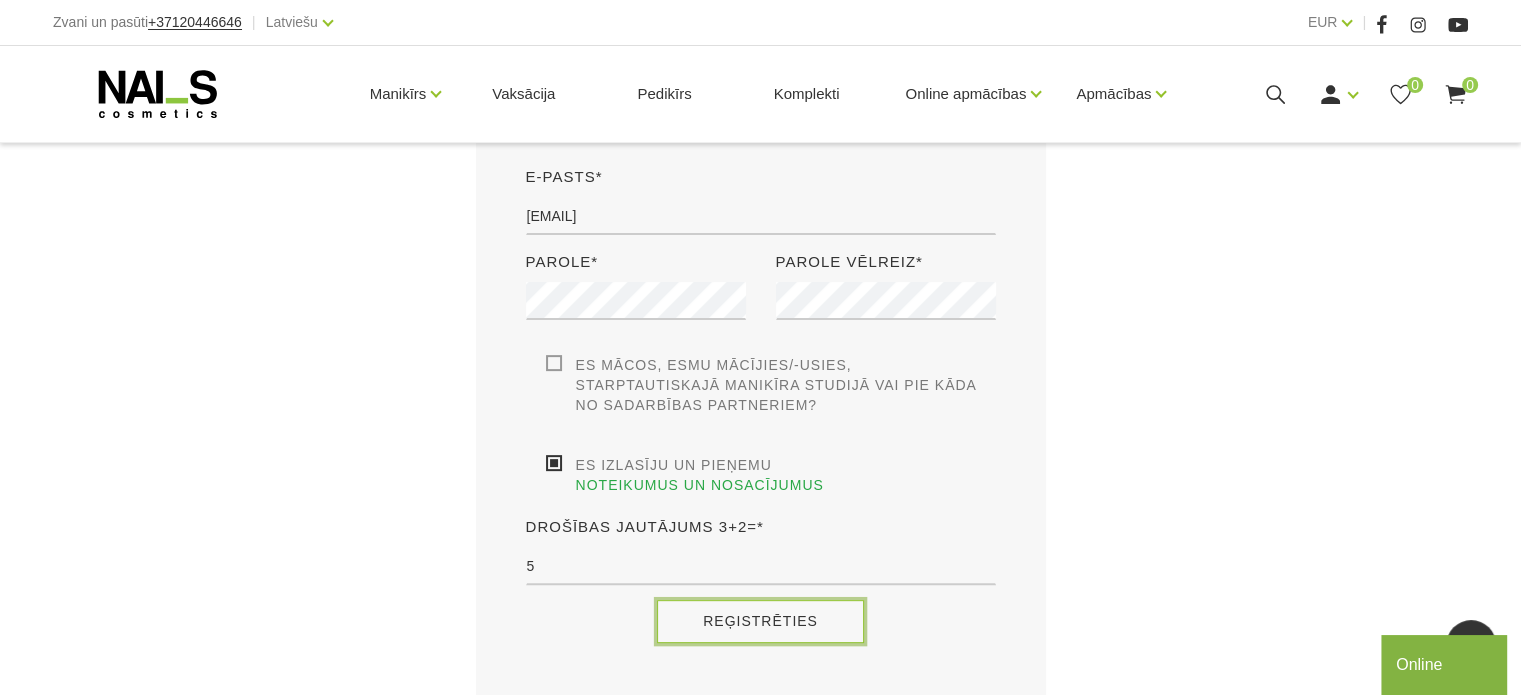 scroll, scrollTop: 551, scrollLeft: 0, axis: vertical 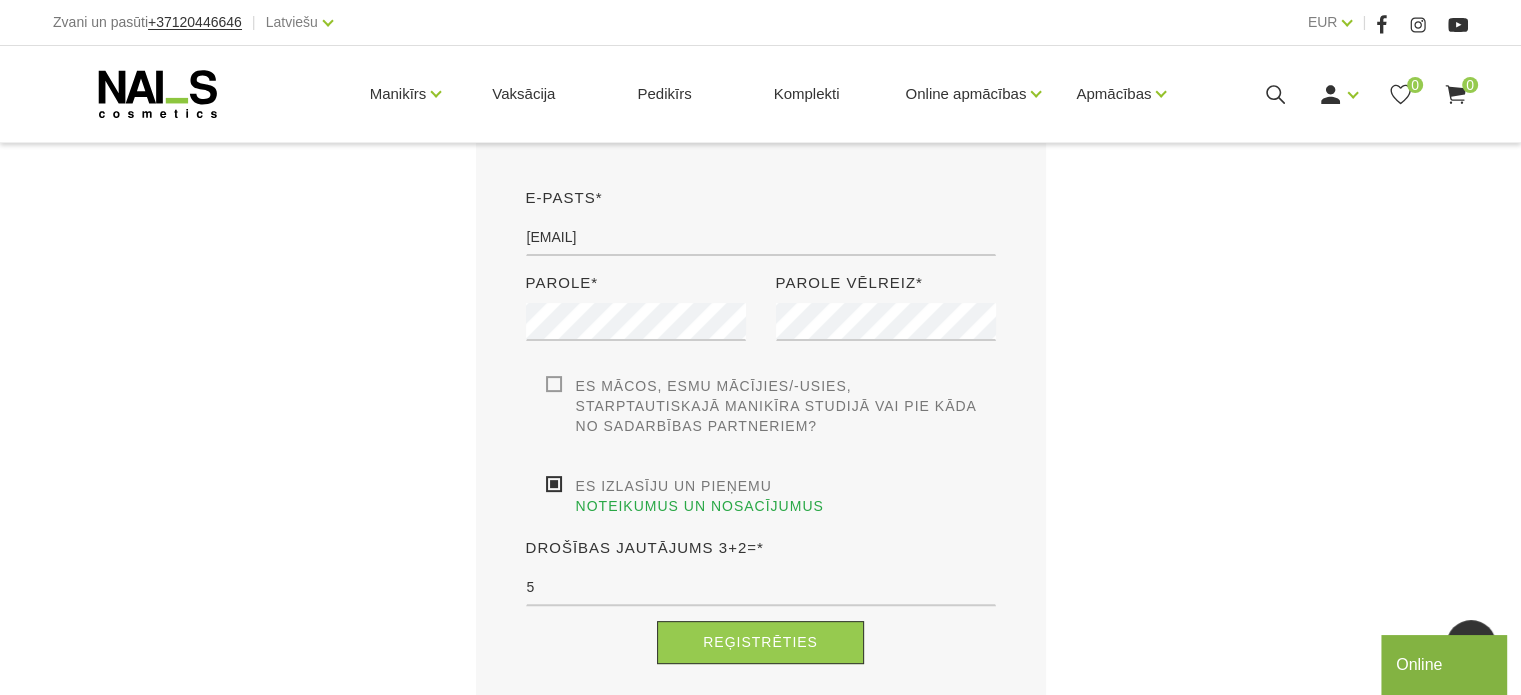 click on "Es mācos, esmu mācījies/-usies, Starptautiskajā Manikīra studijā vai pie kāda no sadarbības partneriem?" at bounding box center (771, 406) 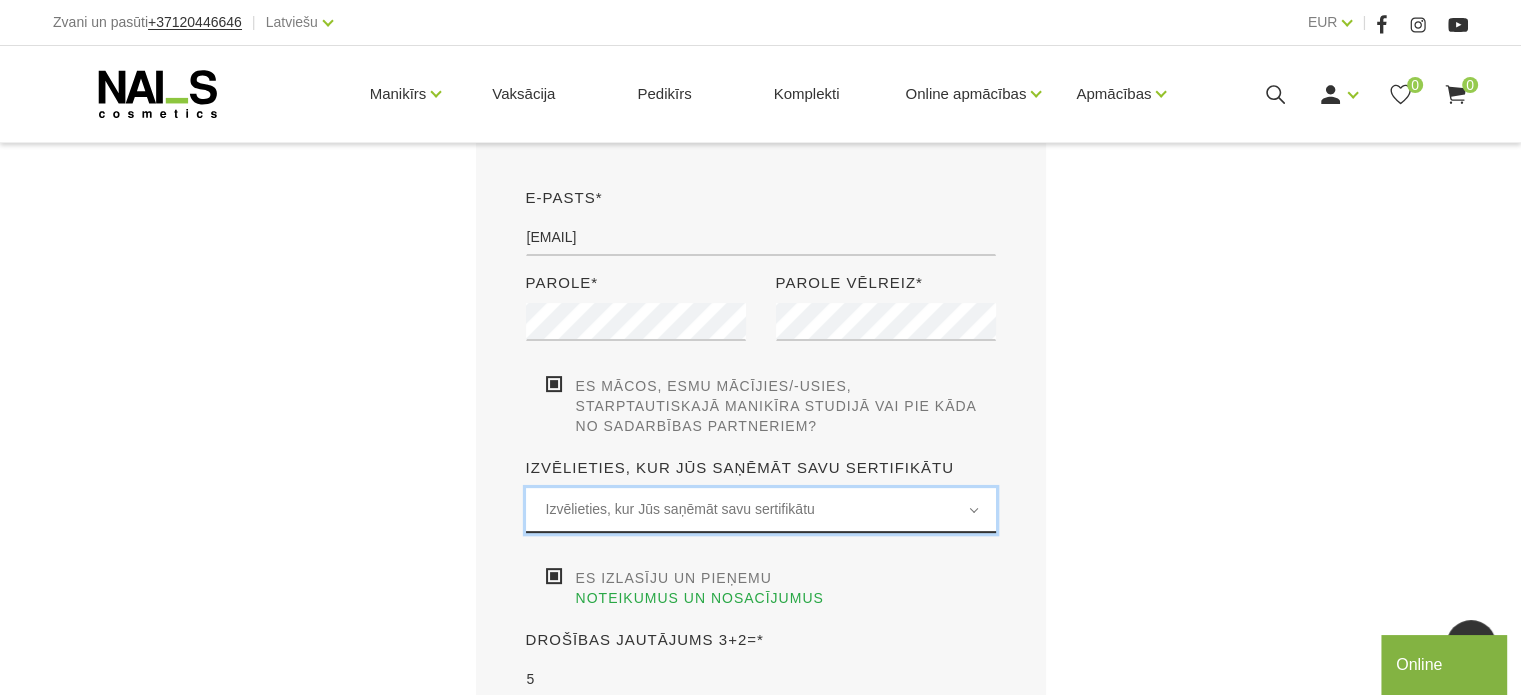click on "Izvēlieties, kur Jūs saņēmāt savu sertifikātu" at bounding box center (761, 509) 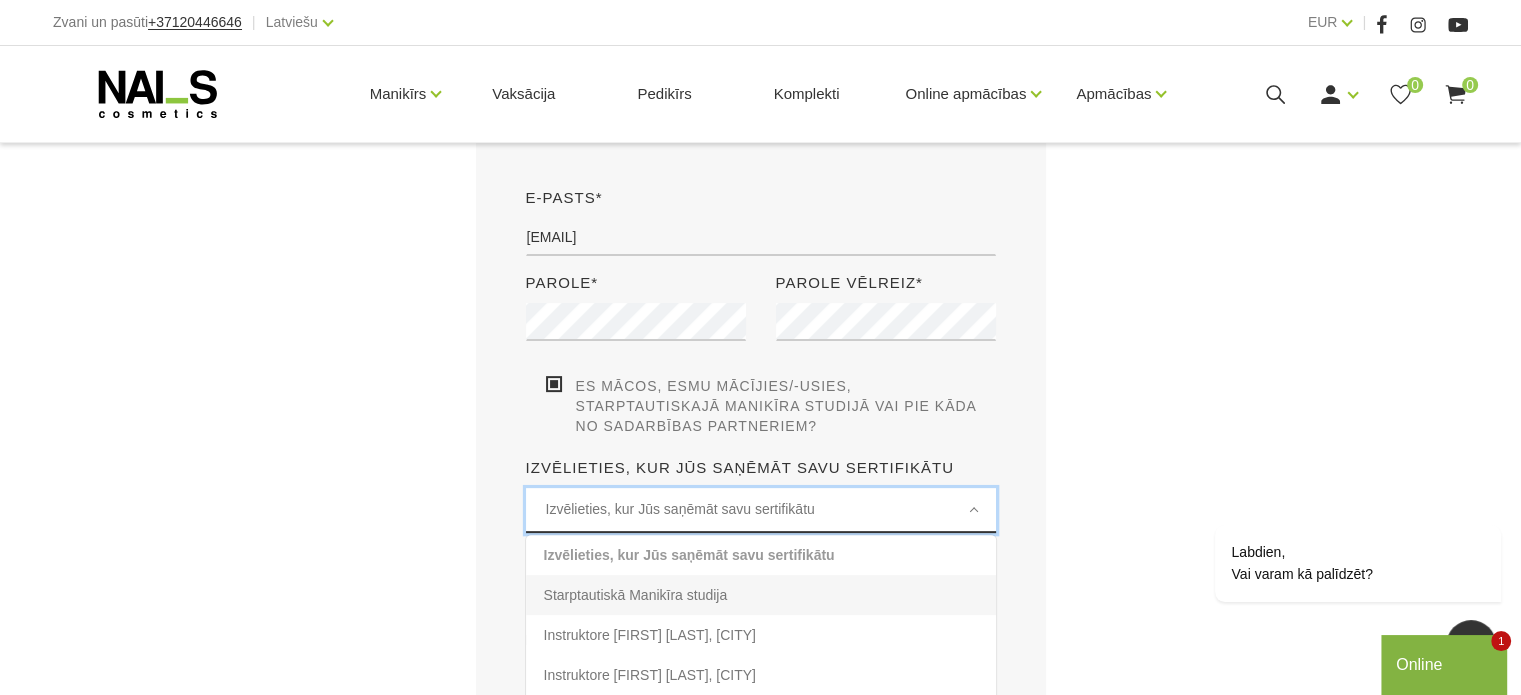 click on "Starptautiskā Manikīra studija" at bounding box center (761, 595) 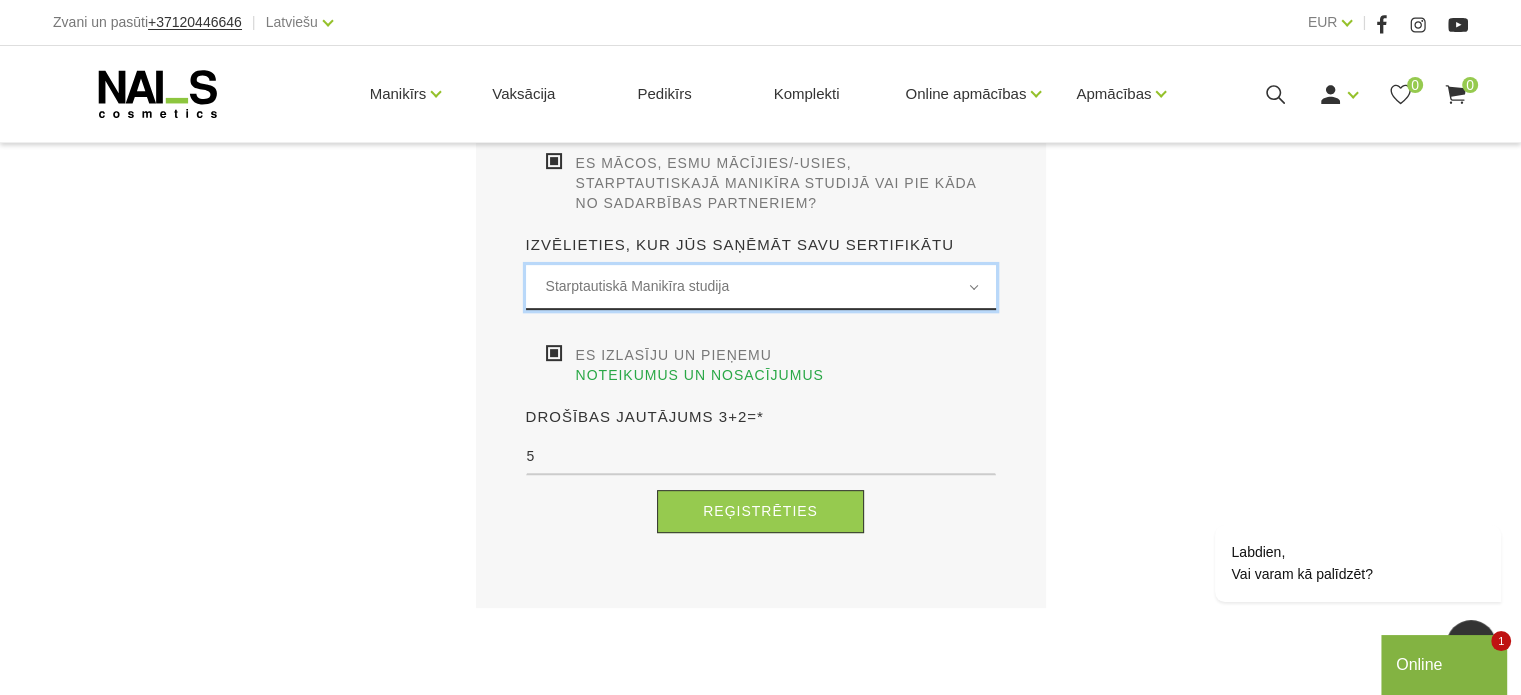 scroll, scrollTop: 775, scrollLeft: 0, axis: vertical 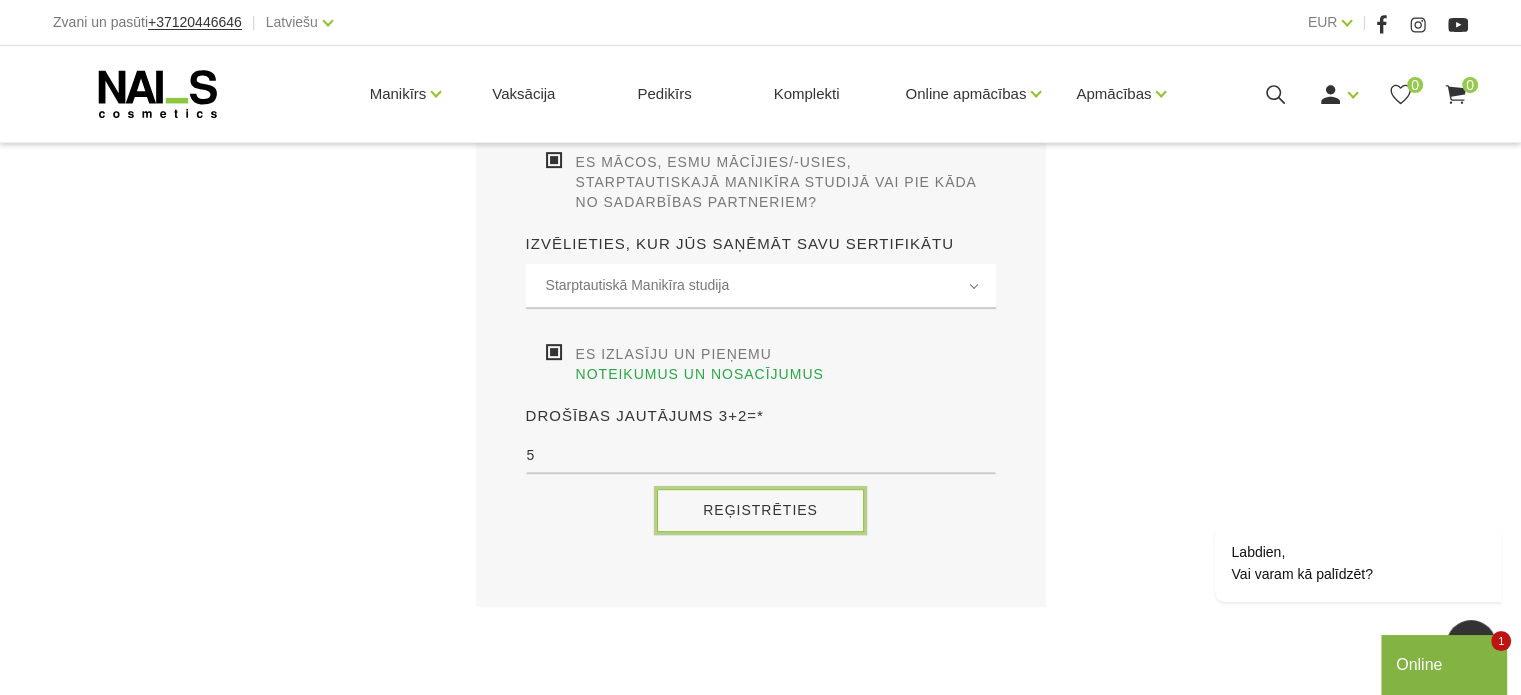 click on "Reģistrēties" at bounding box center (760, 510) 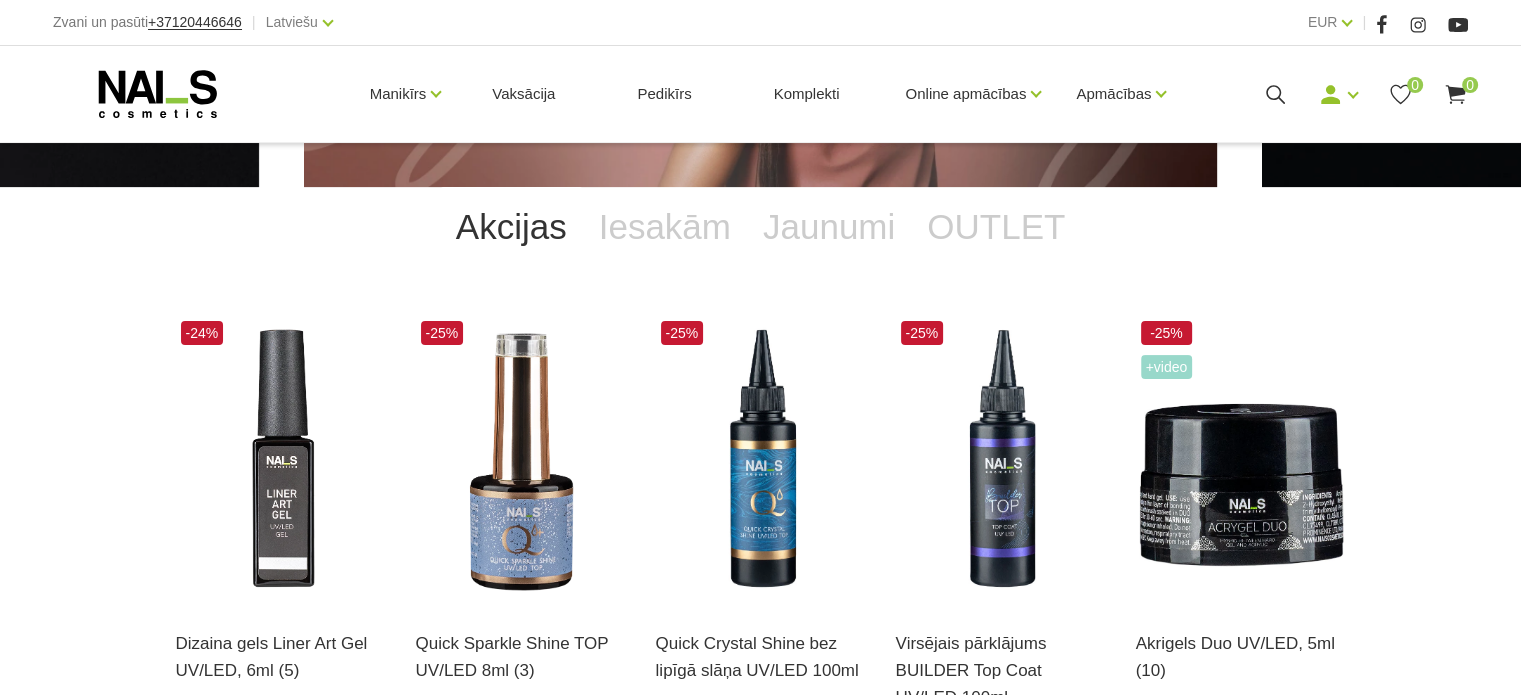 scroll, scrollTop: 372, scrollLeft: 0, axis: vertical 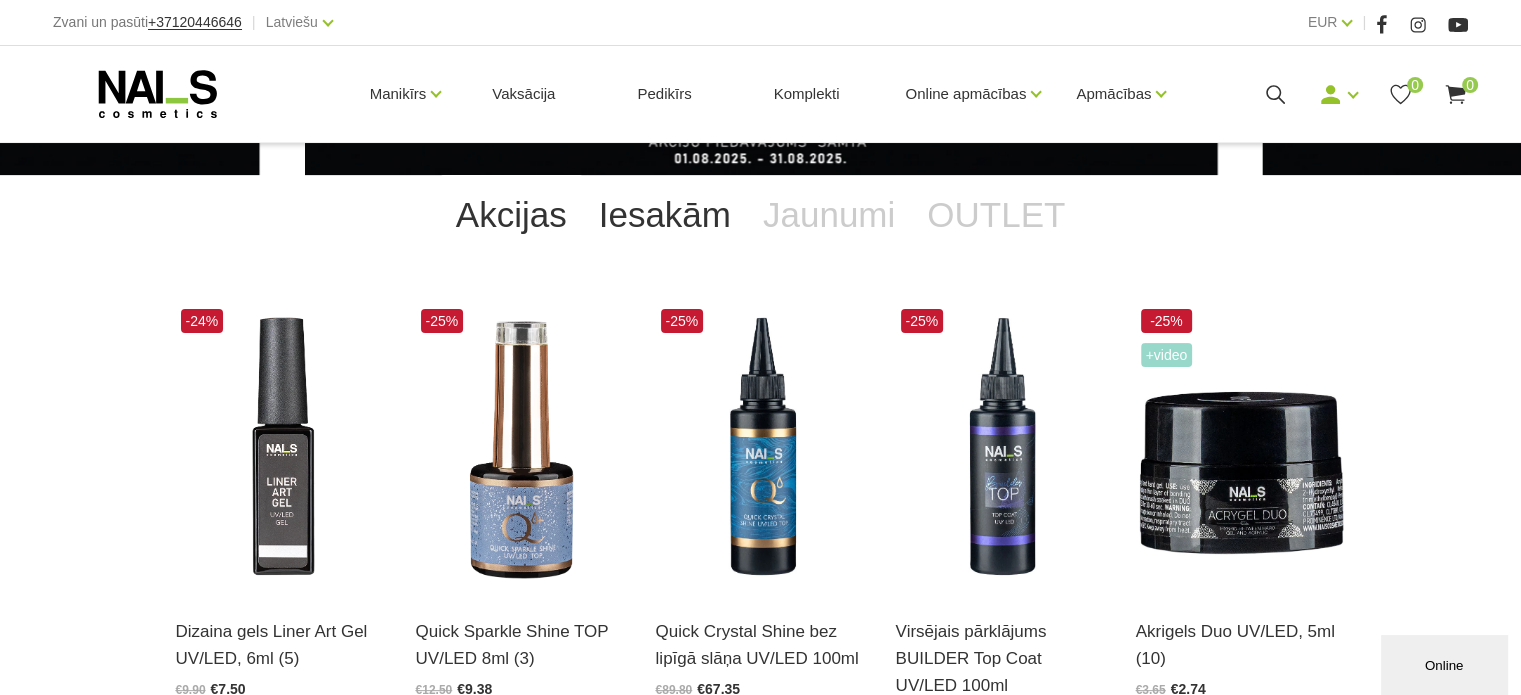 click on "Iesakām" at bounding box center [665, 215] 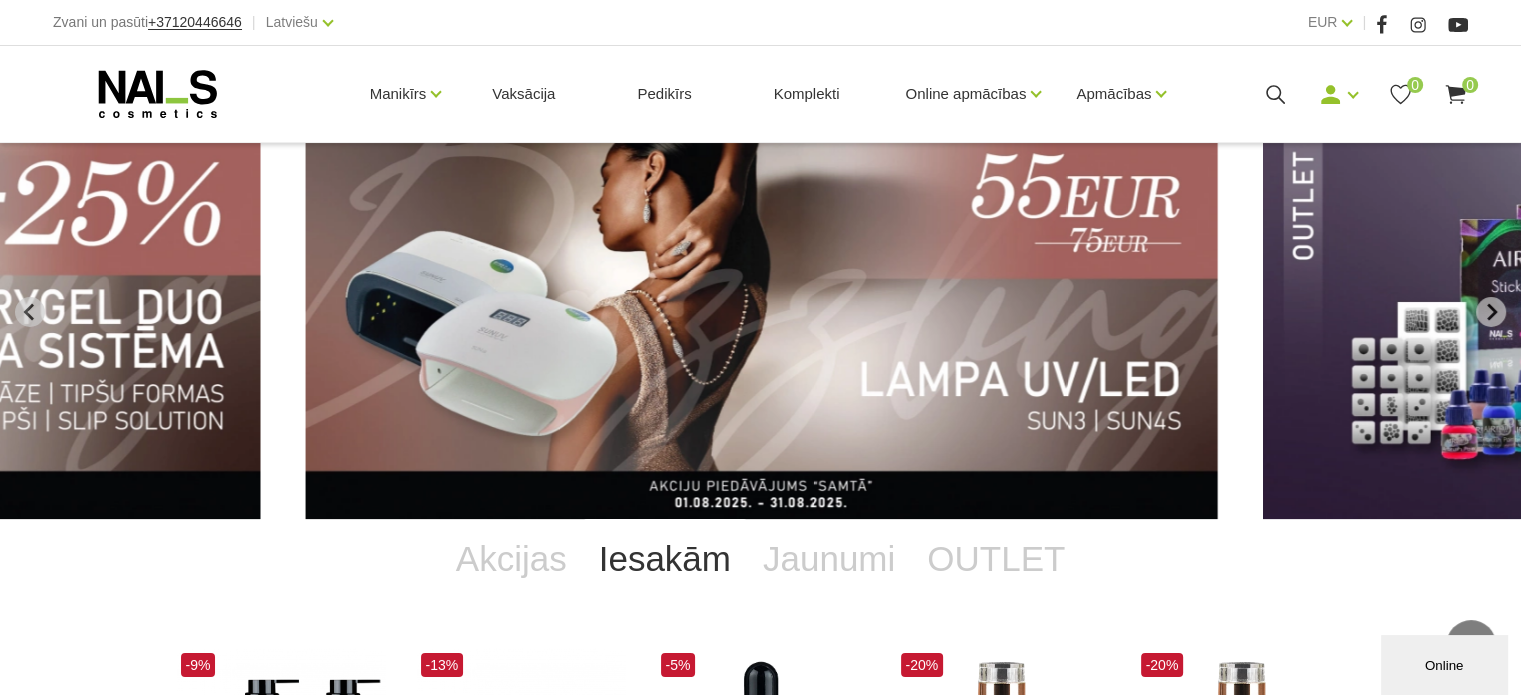 scroll, scrollTop: 0, scrollLeft: 0, axis: both 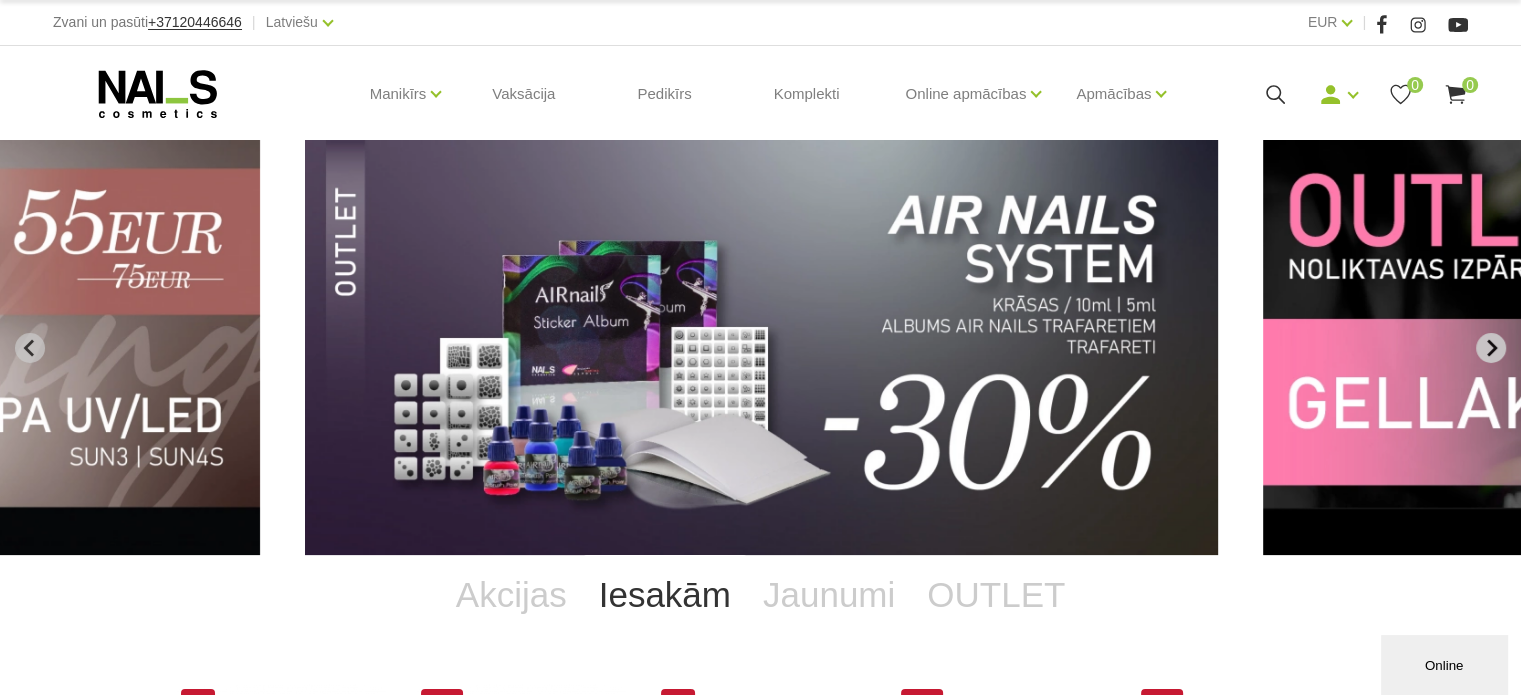 click 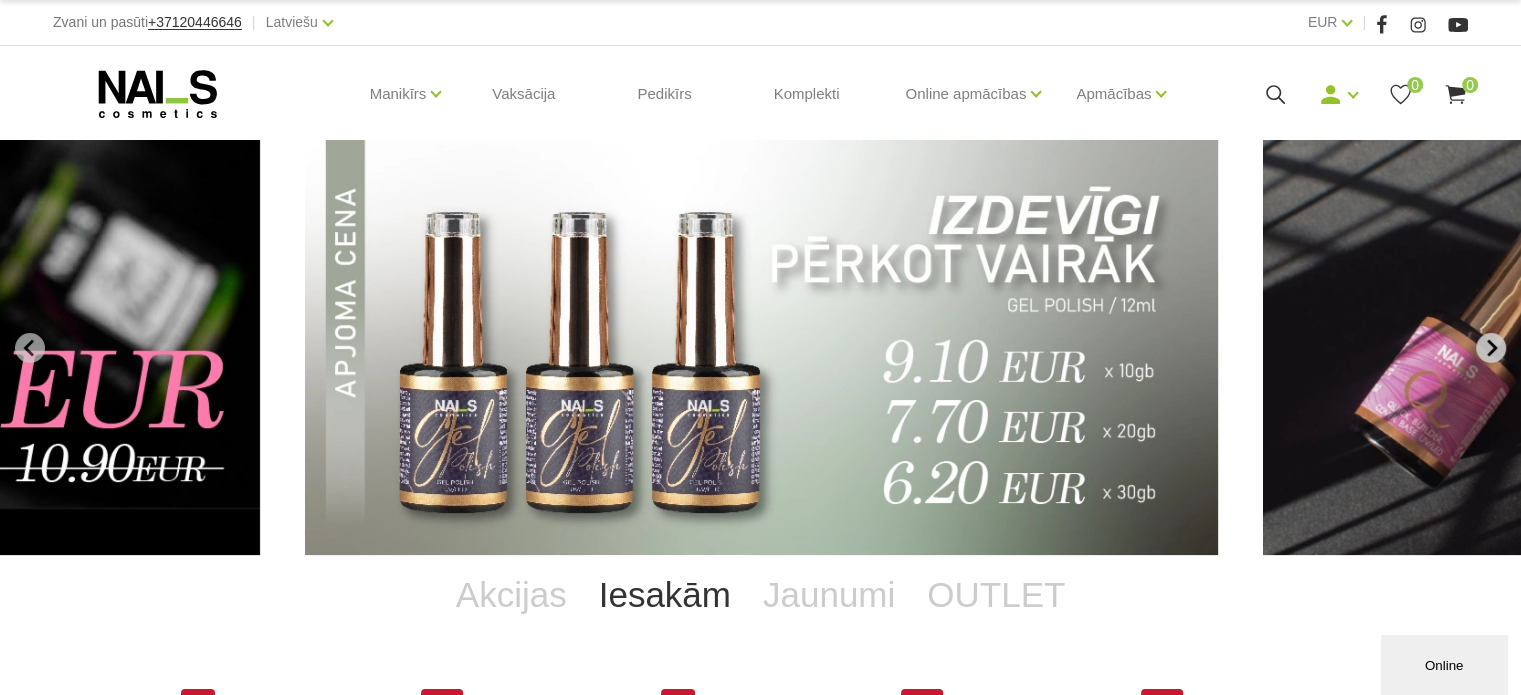 click 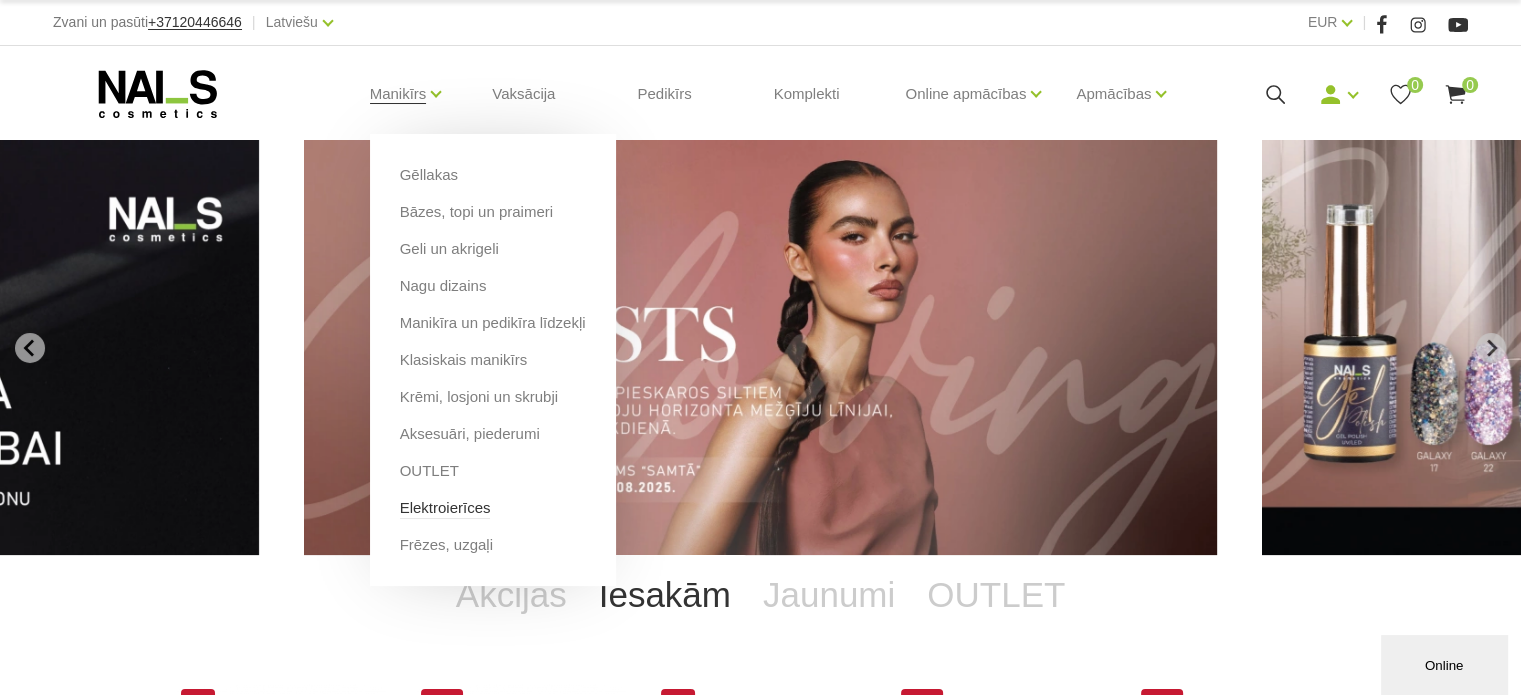 click on "Elektroierīces" at bounding box center [445, 508] 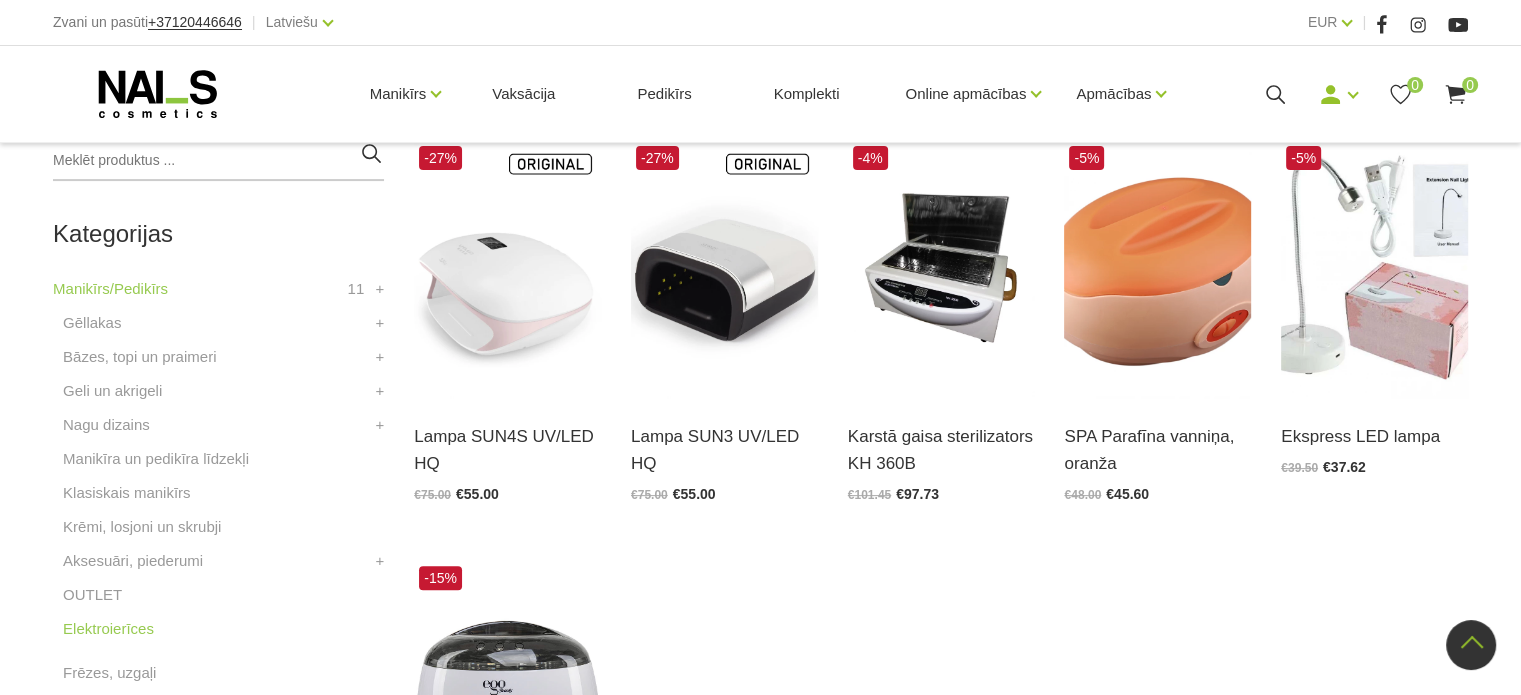 scroll, scrollTop: 476, scrollLeft: 0, axis: vertical 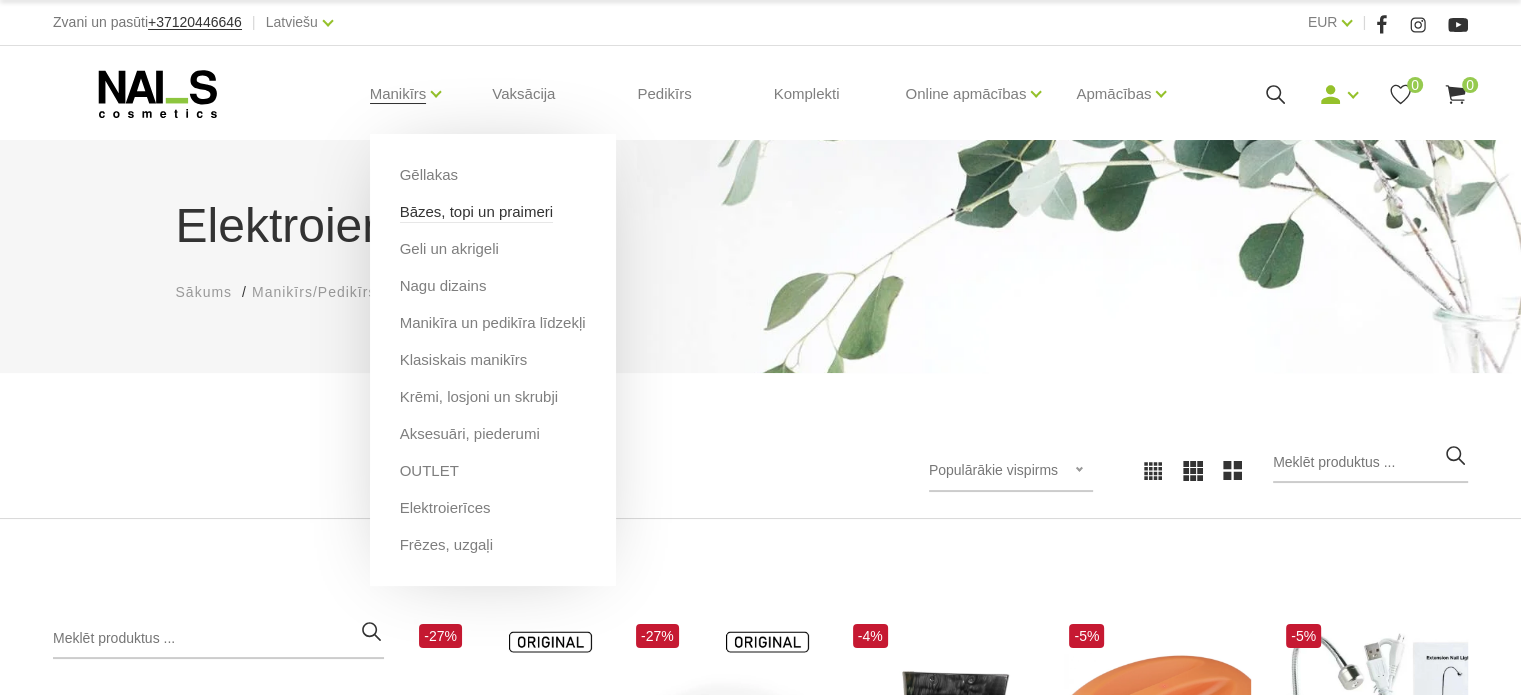 click on "Bāzes, topi un praimeri" at bounding box center (476, 212) 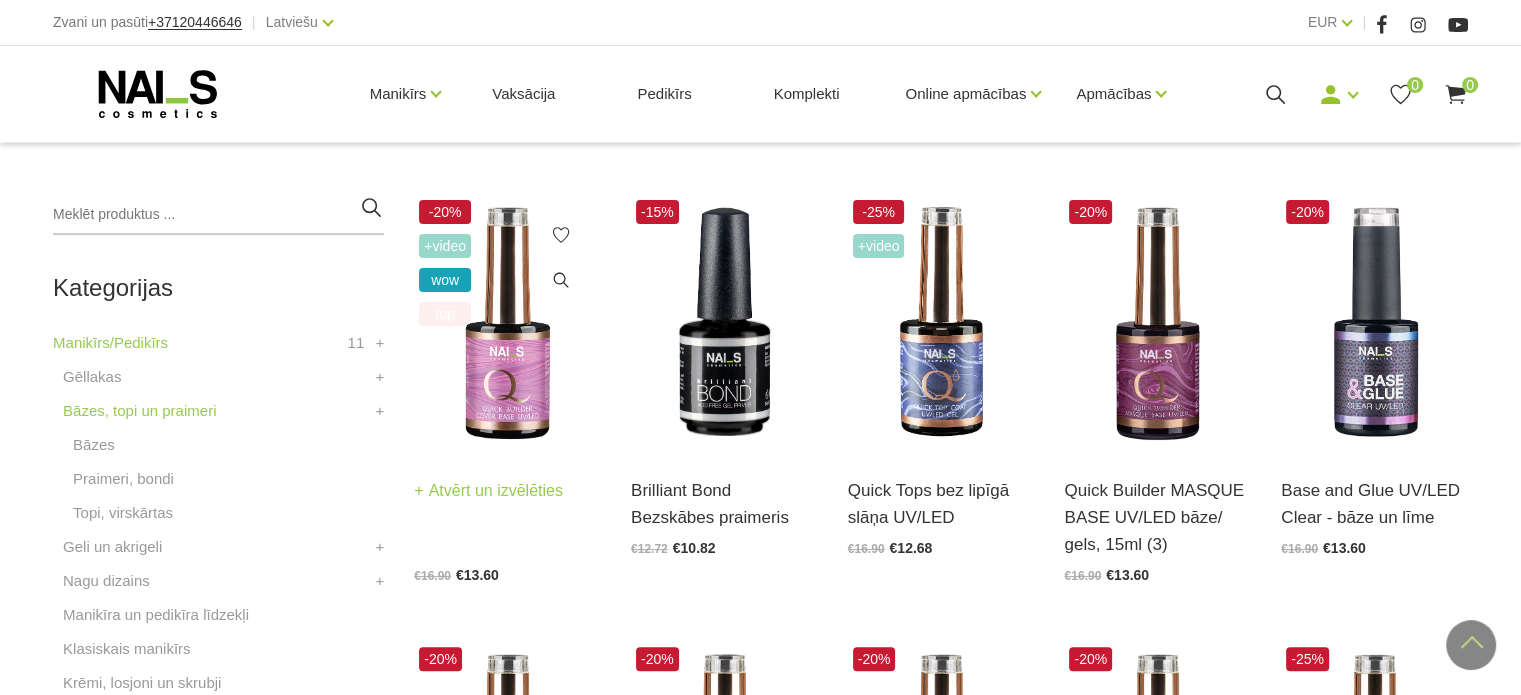 scroll, scrollTop: 426, scrollLeft: 0, axis: vertical 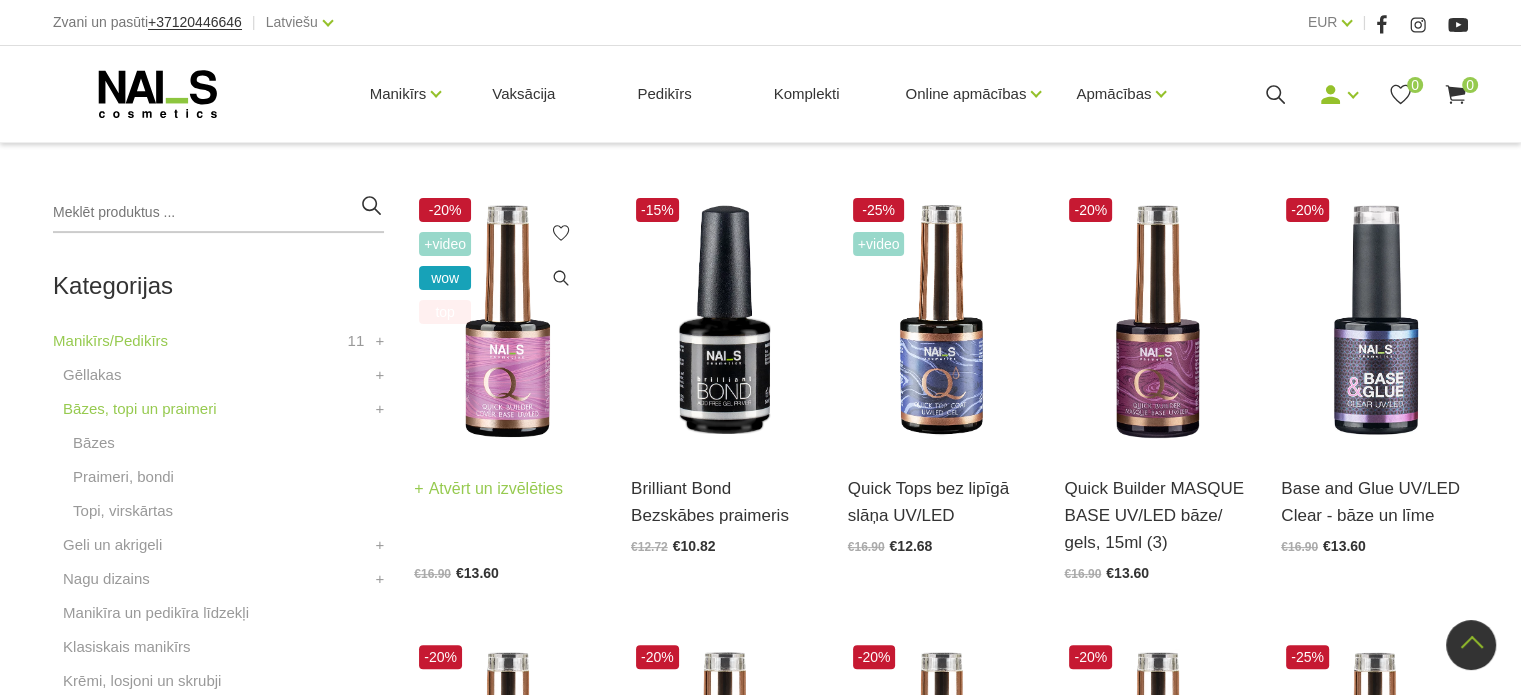 click at bounding box center (507, 321) 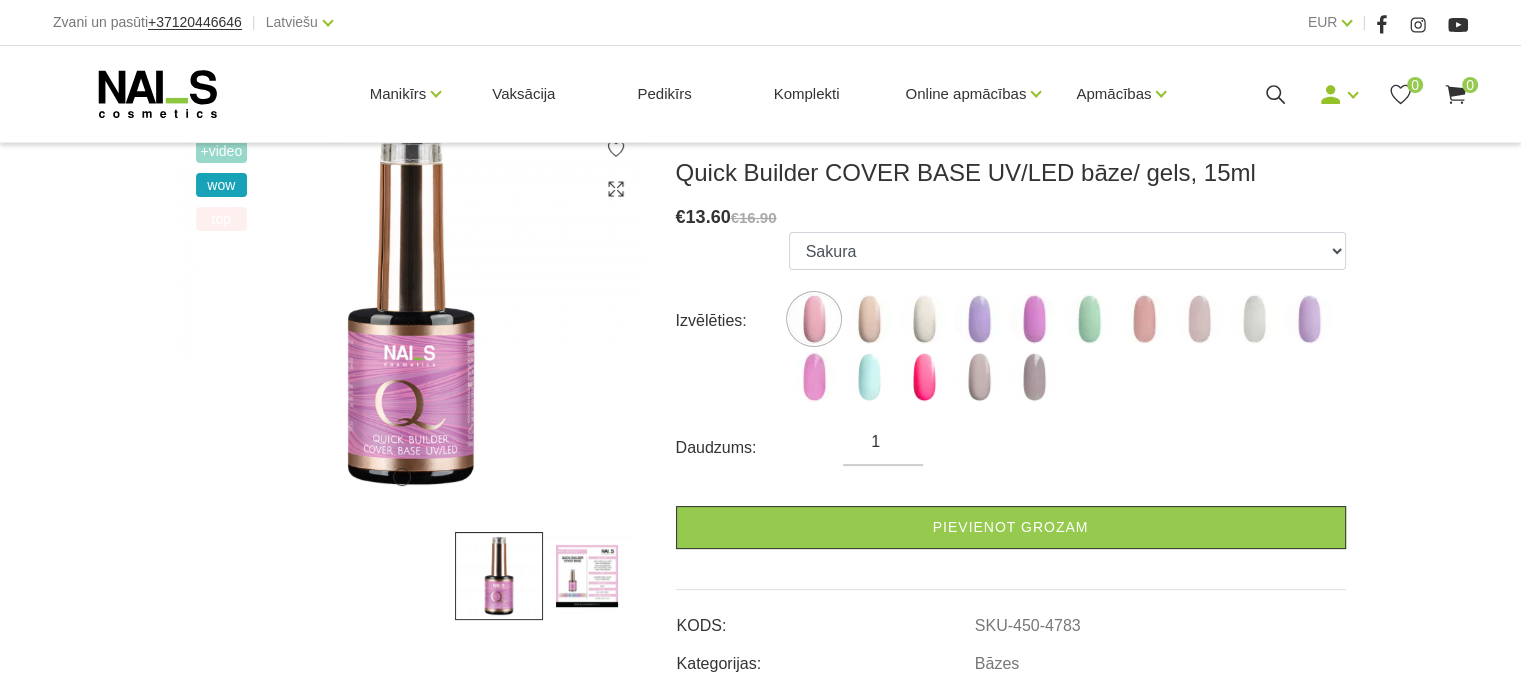 scroll, scrollTop: 303, scrollLeft: 0, axis: vertical 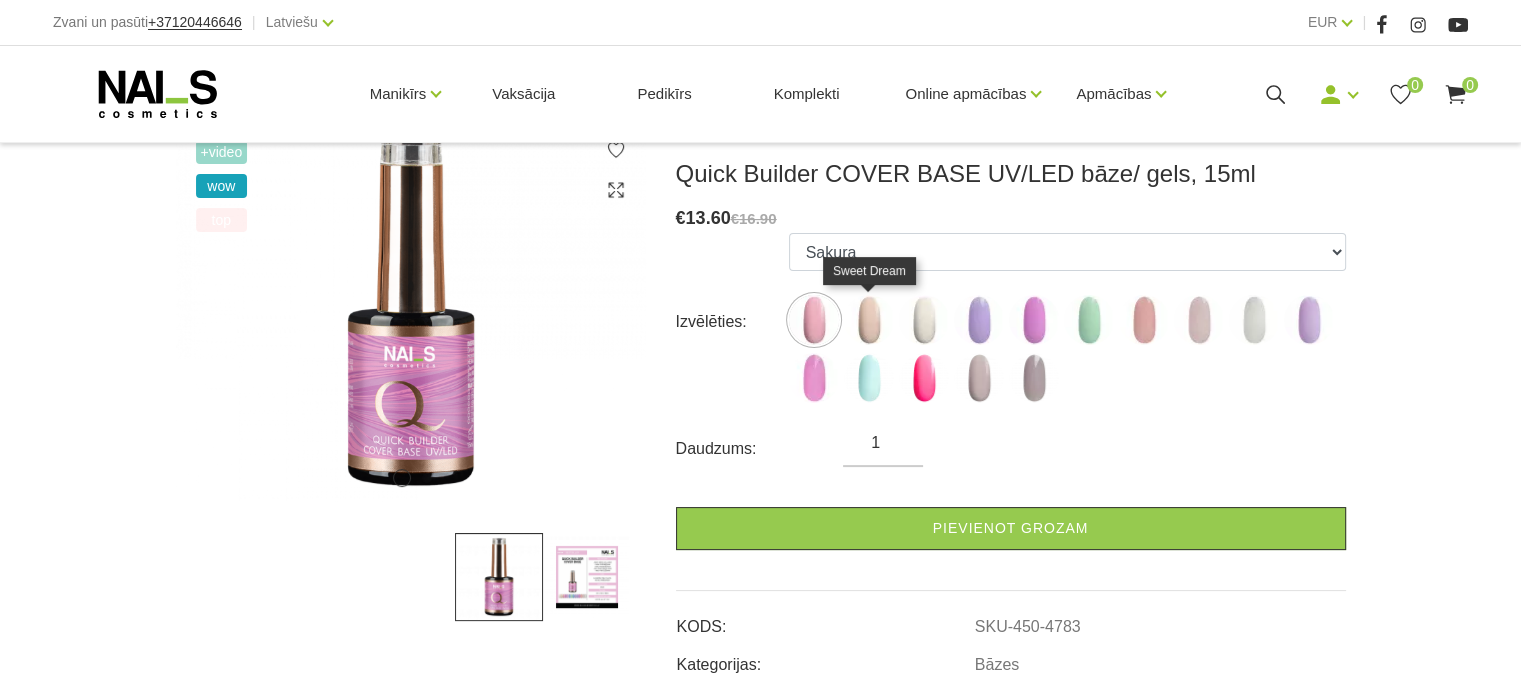 click at bounding box center (869, 320) 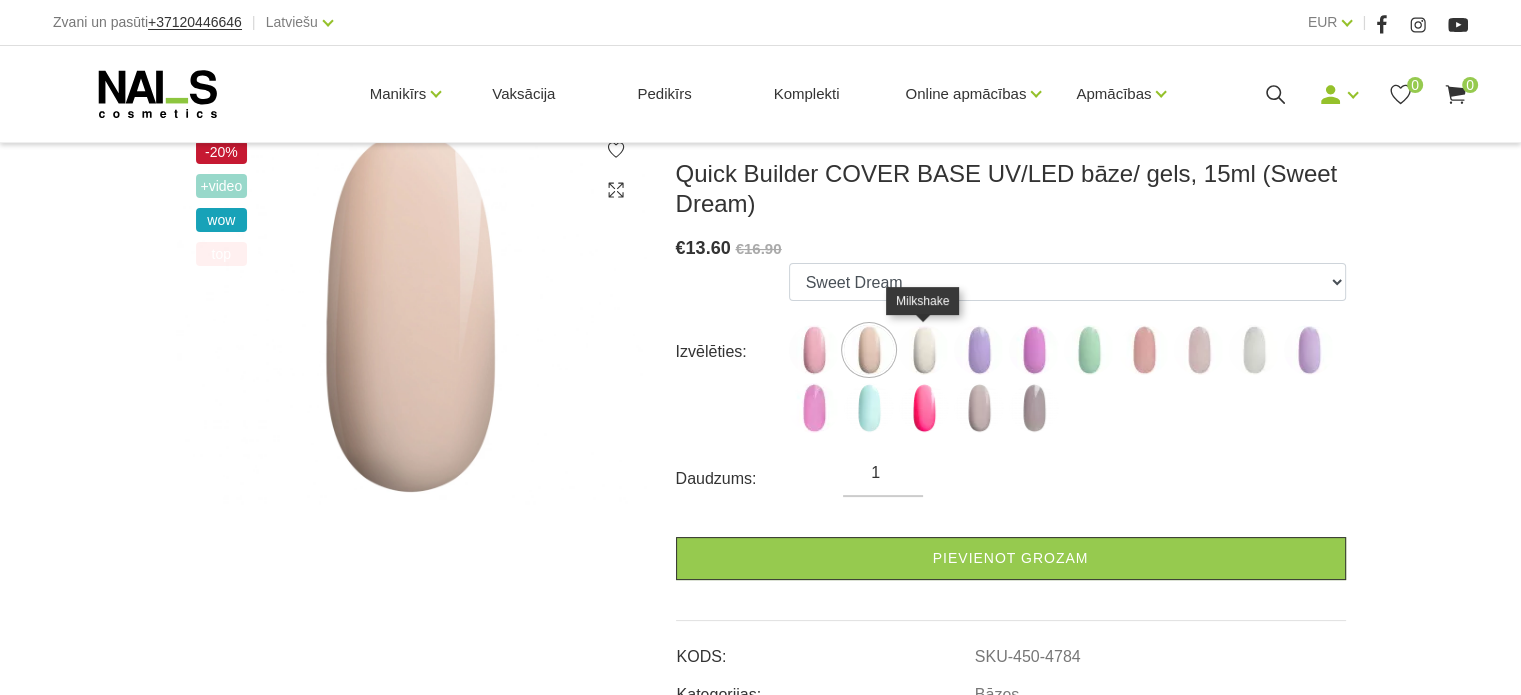 click at bounding box center [924, 350] 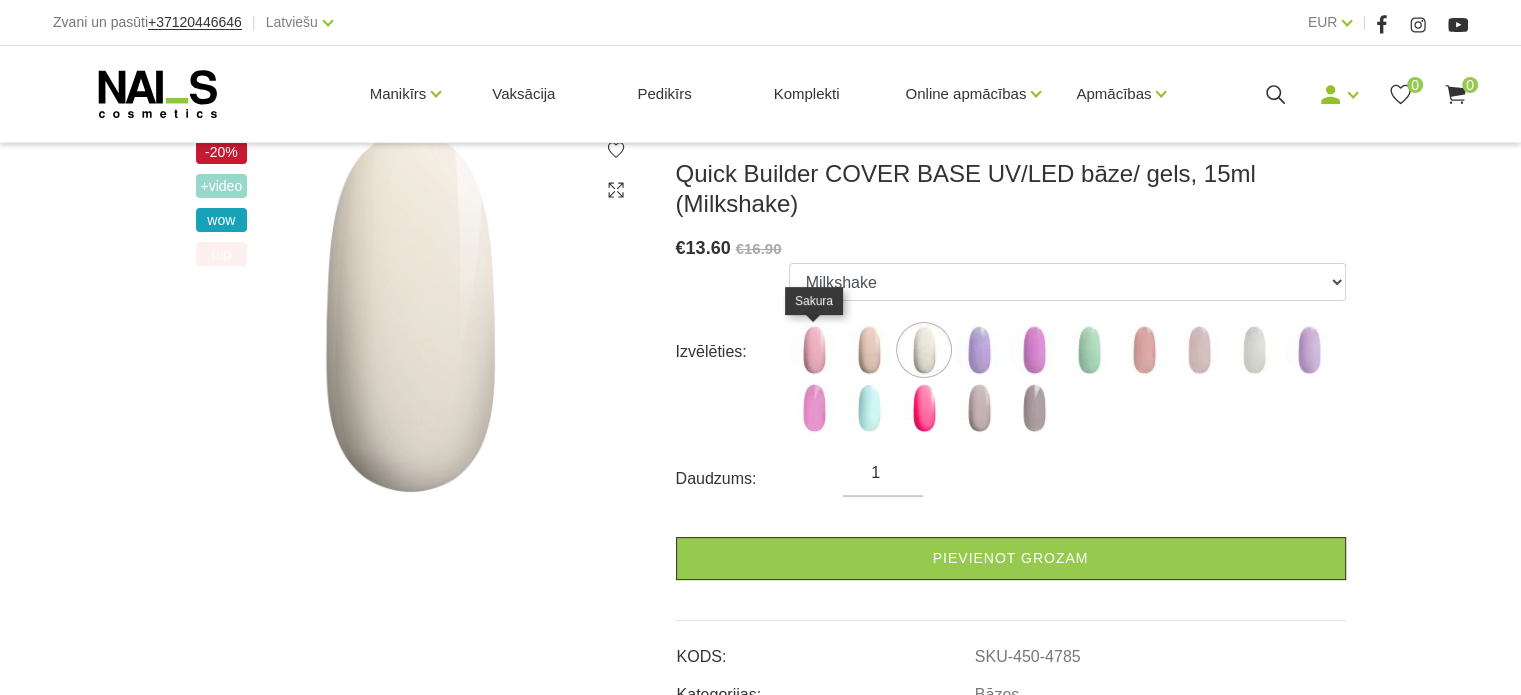 click at bounding box center (814, 350) 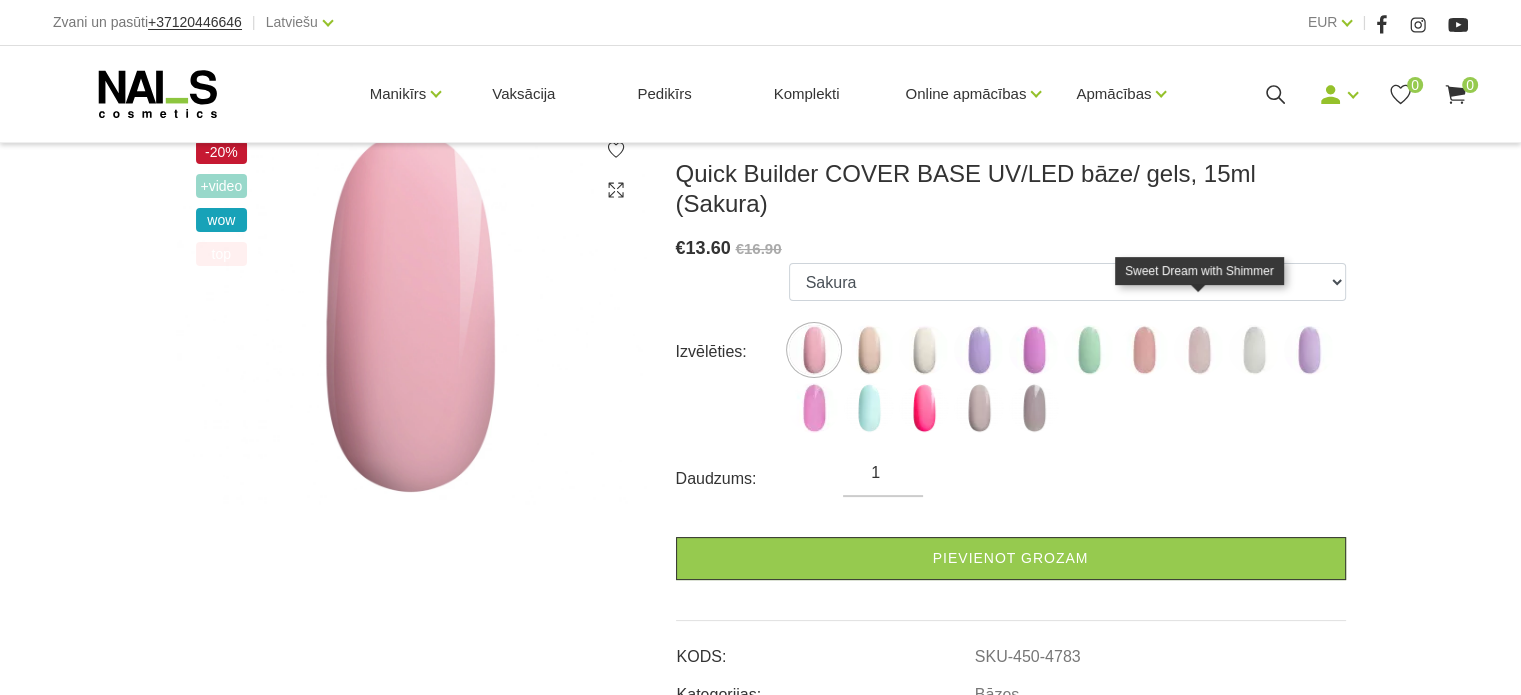 click at bounding box center (1199, 350) 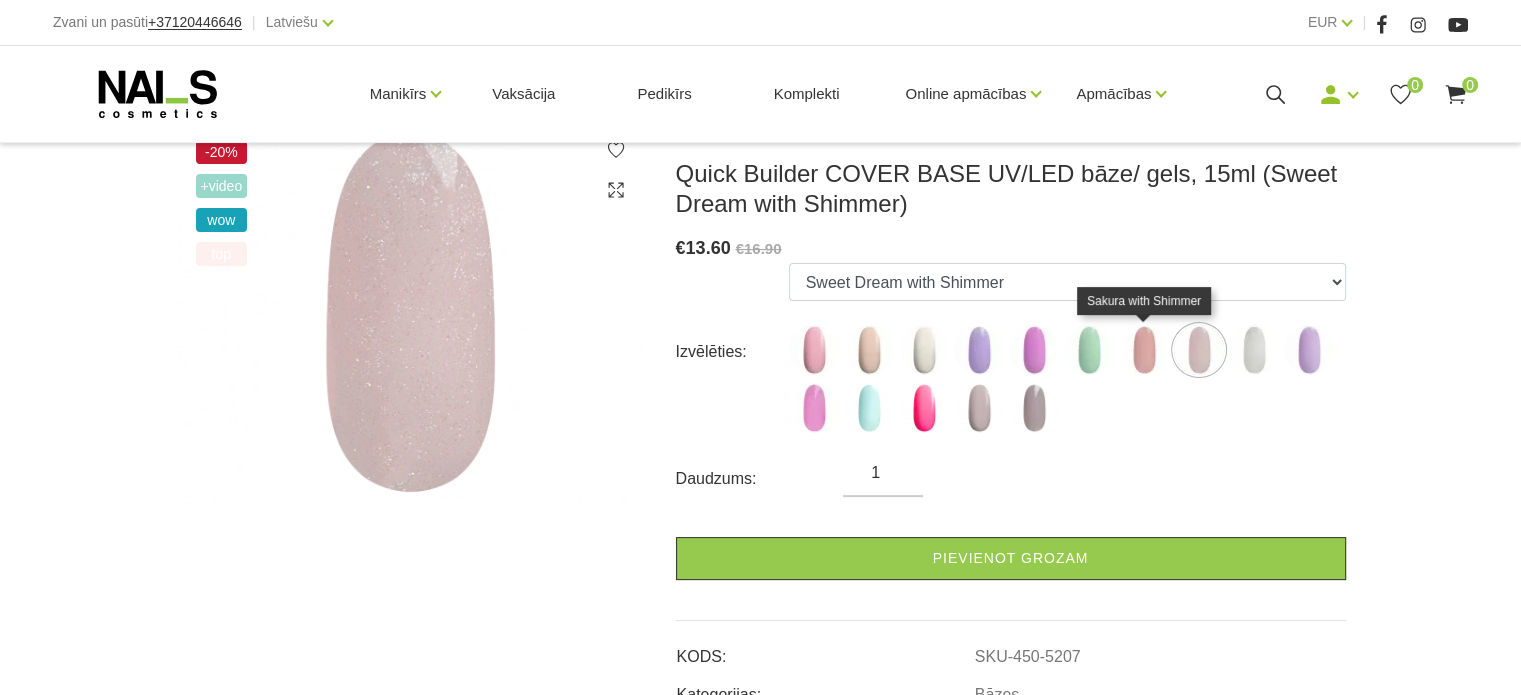 click at bounding box center (1144, 350) 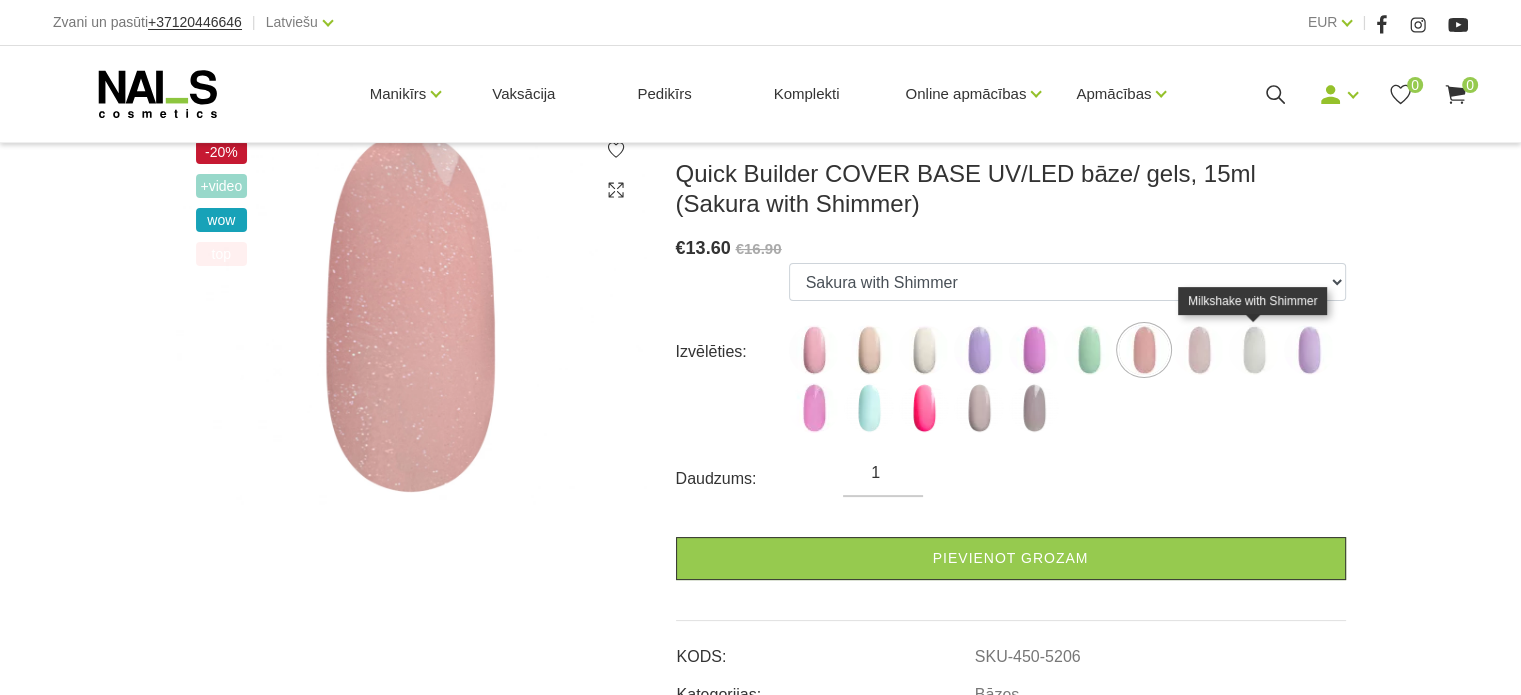 click at bounding box center [1254, 350] 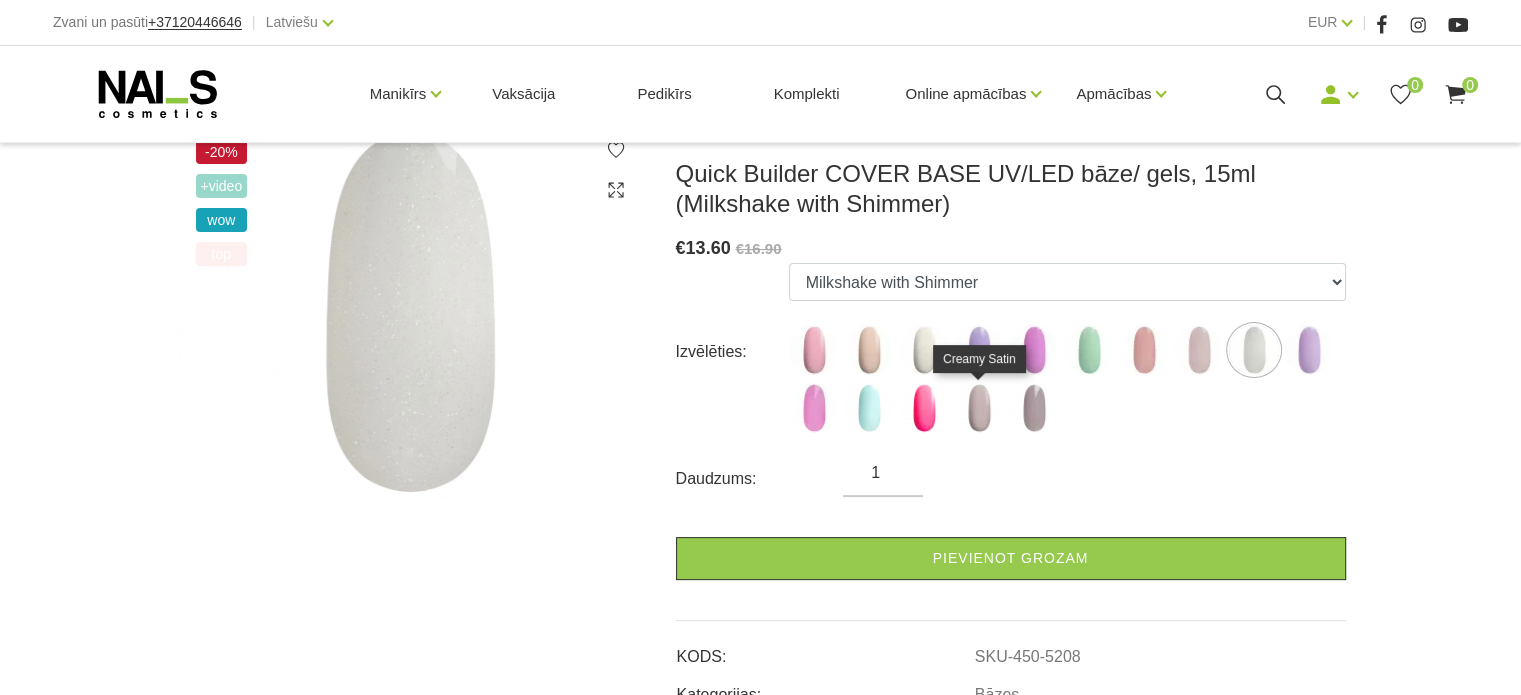 click at bounding box center [979, 408] 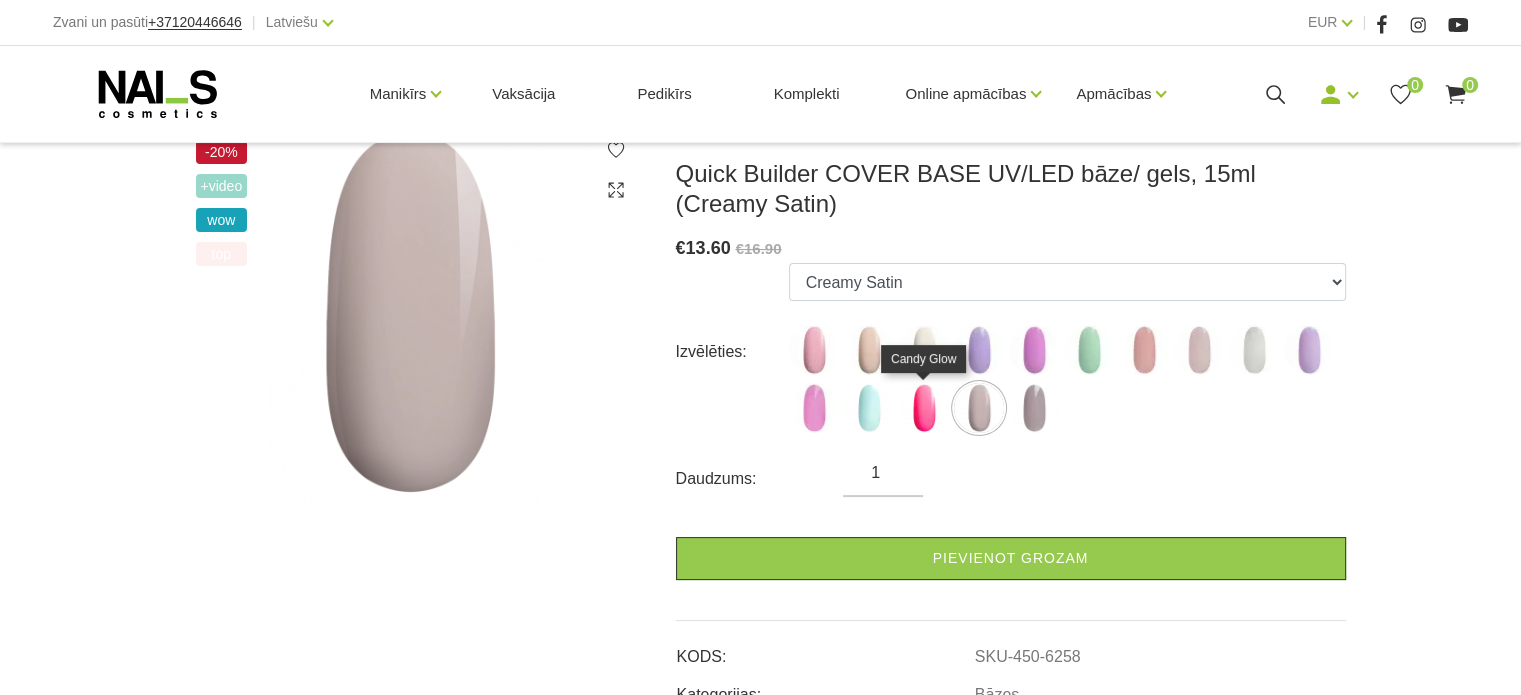 click at bounding box center (924, 408) 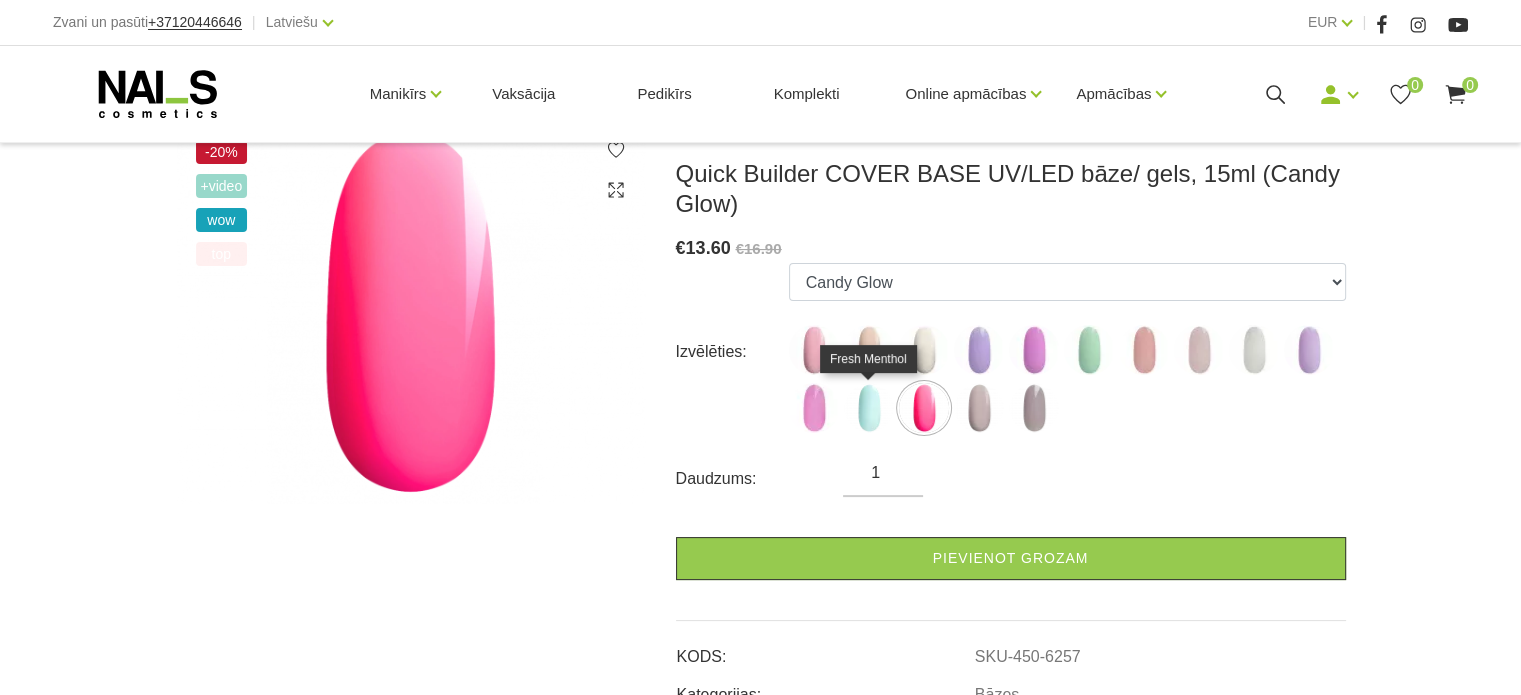 click at bounding box center (869, 408) 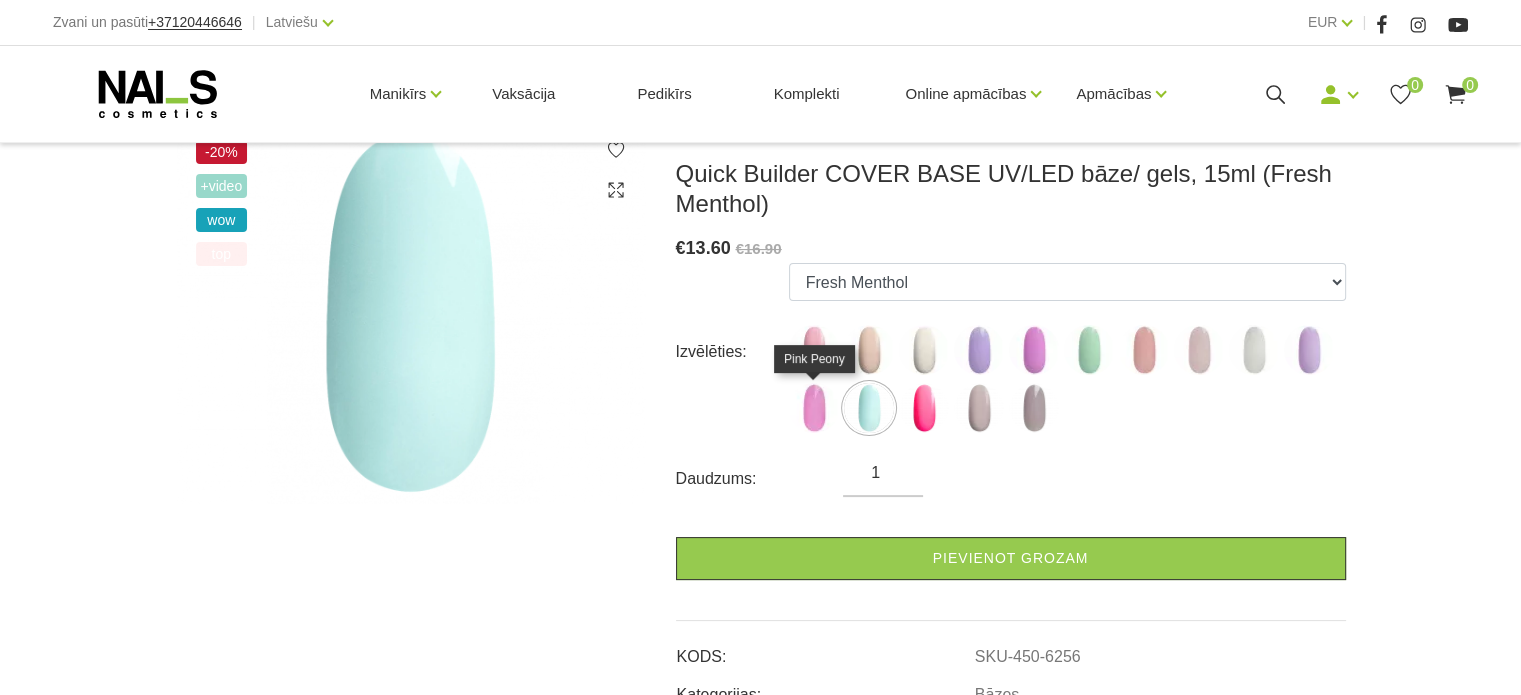 click at bounding box center (814, 408) 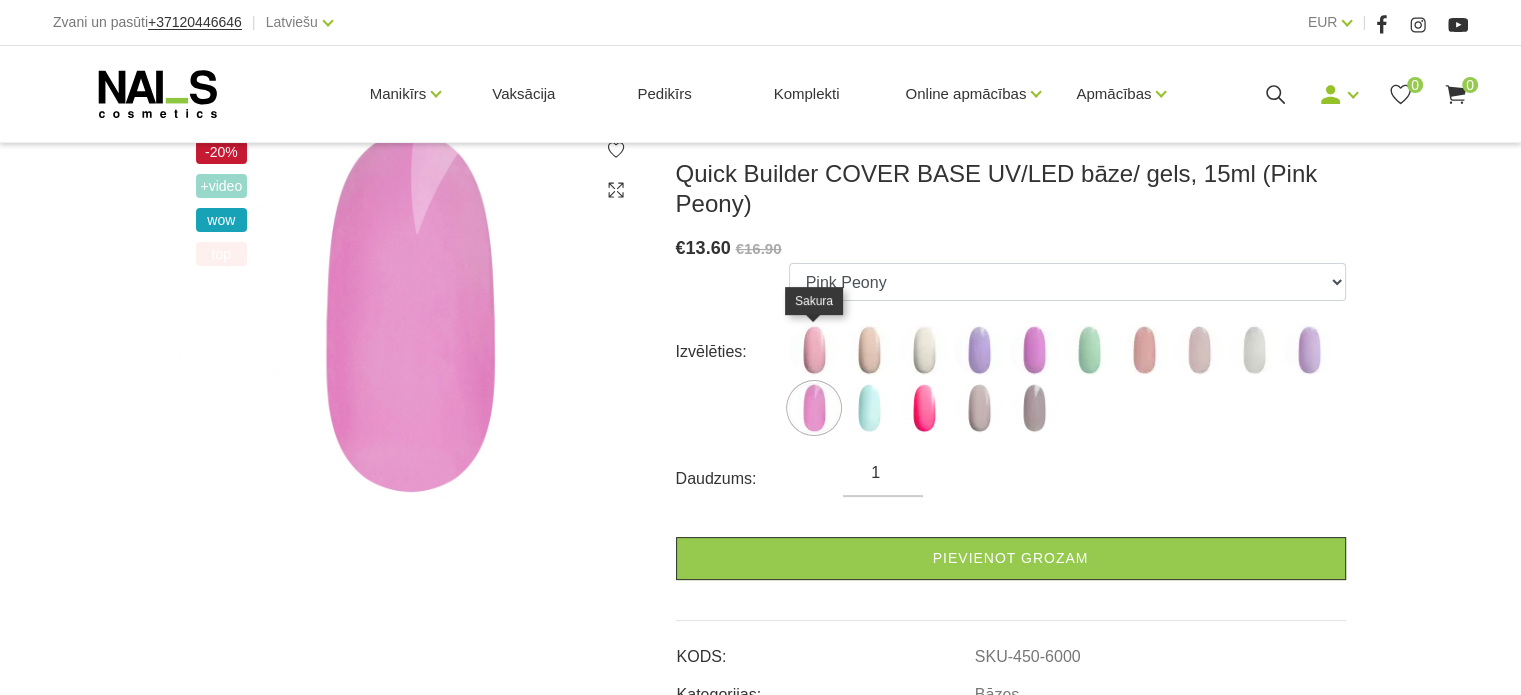 click at bounding box center [814, 350] 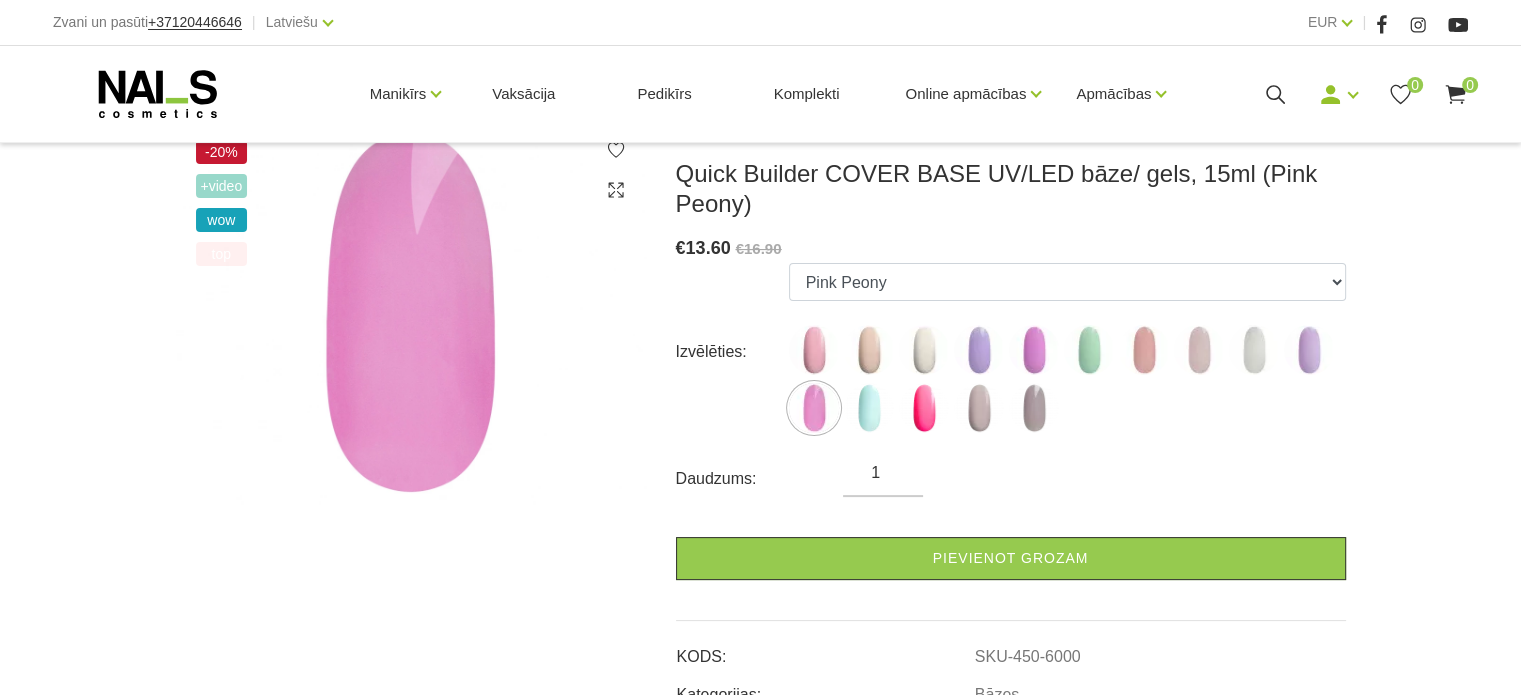 select on "4783" 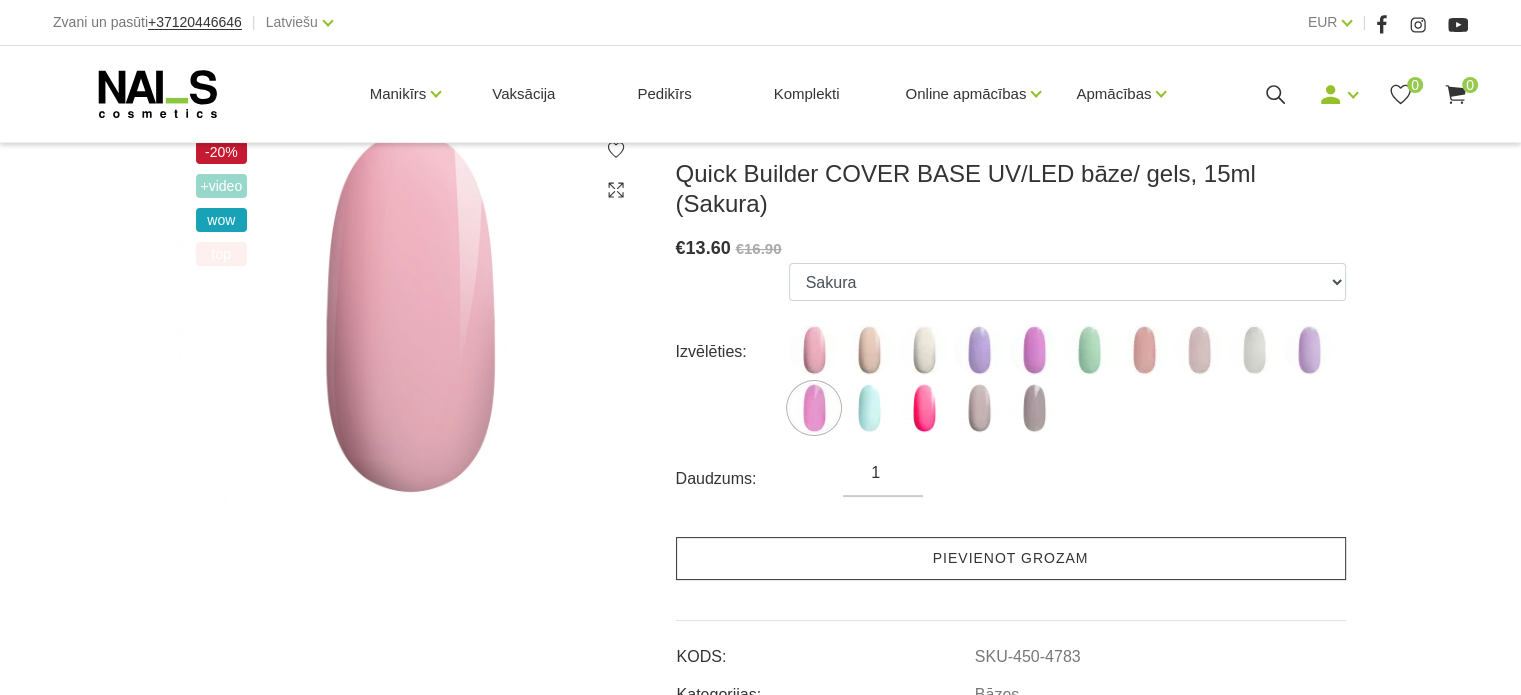click on "Pievienot grozam" at bounding box center [1011, 558] 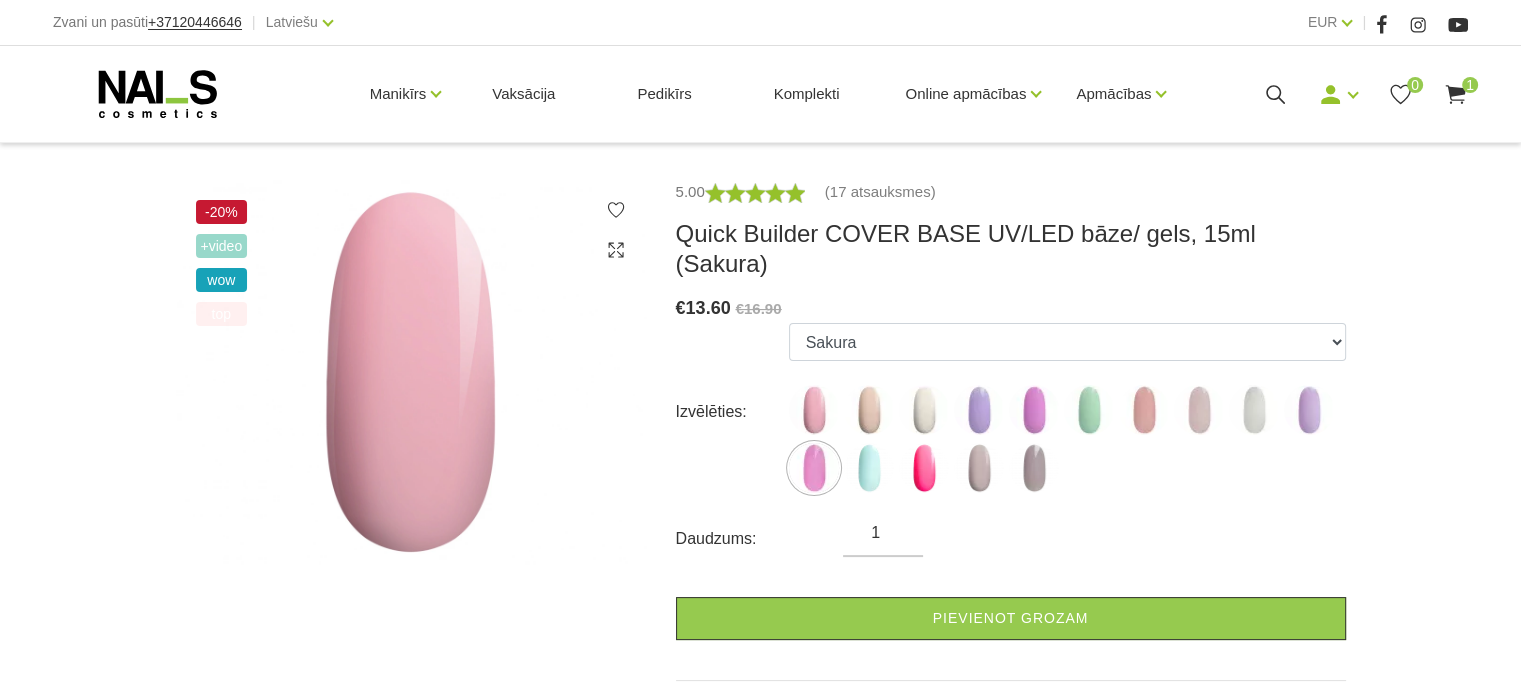 scroll, scrollTop: 0, scrollLeft: 0, axis: both 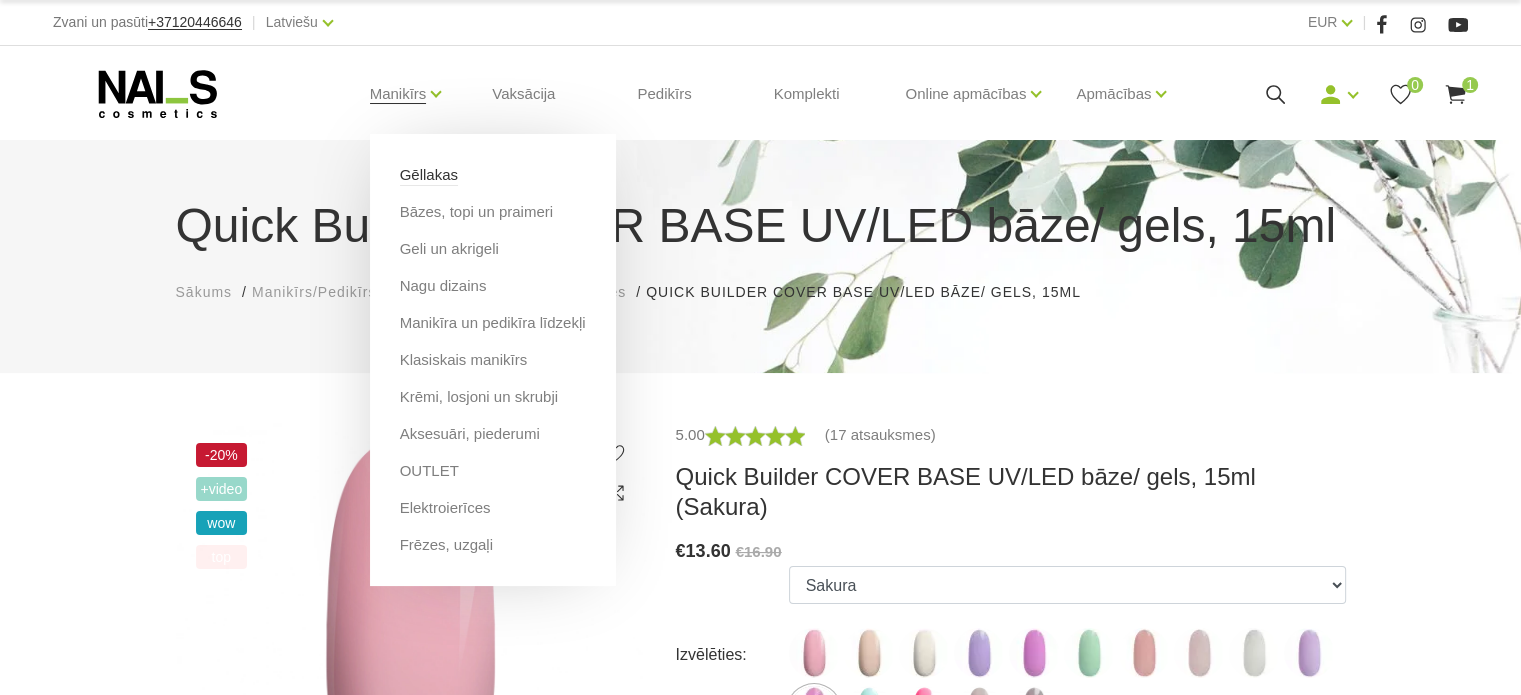click on "Gēllakas" at bounding box center [429, 175] 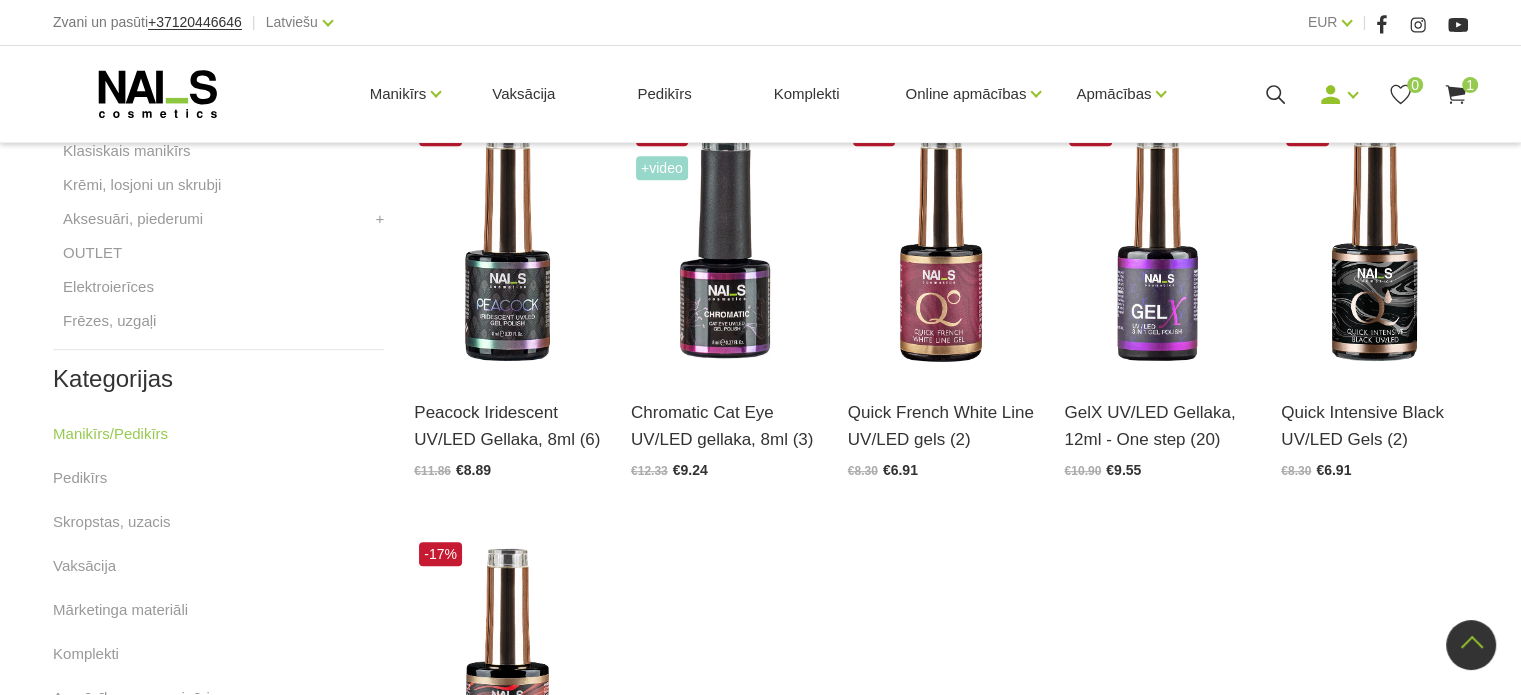 scroll, scrollTop: 920, scrollLeft: 0, axis: vertical 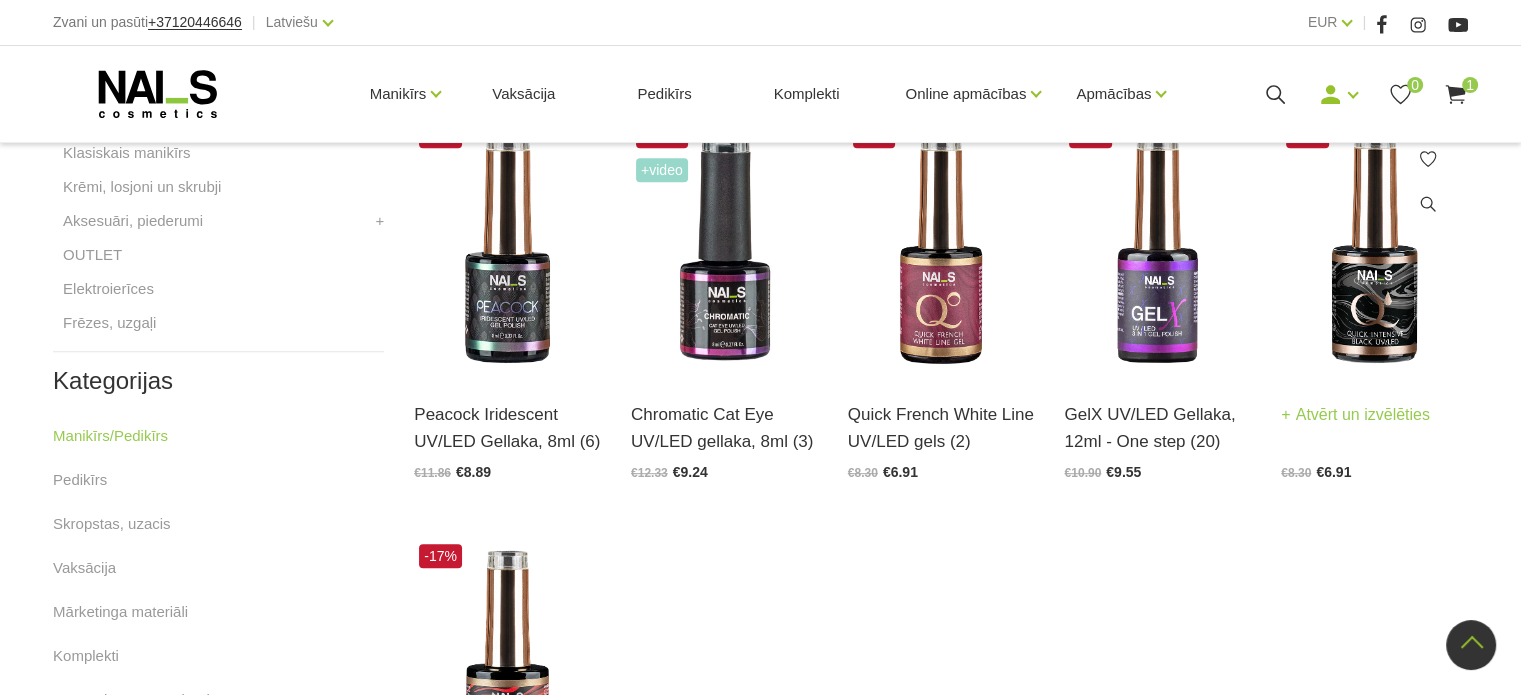 click at bounding box center (1374, 247) 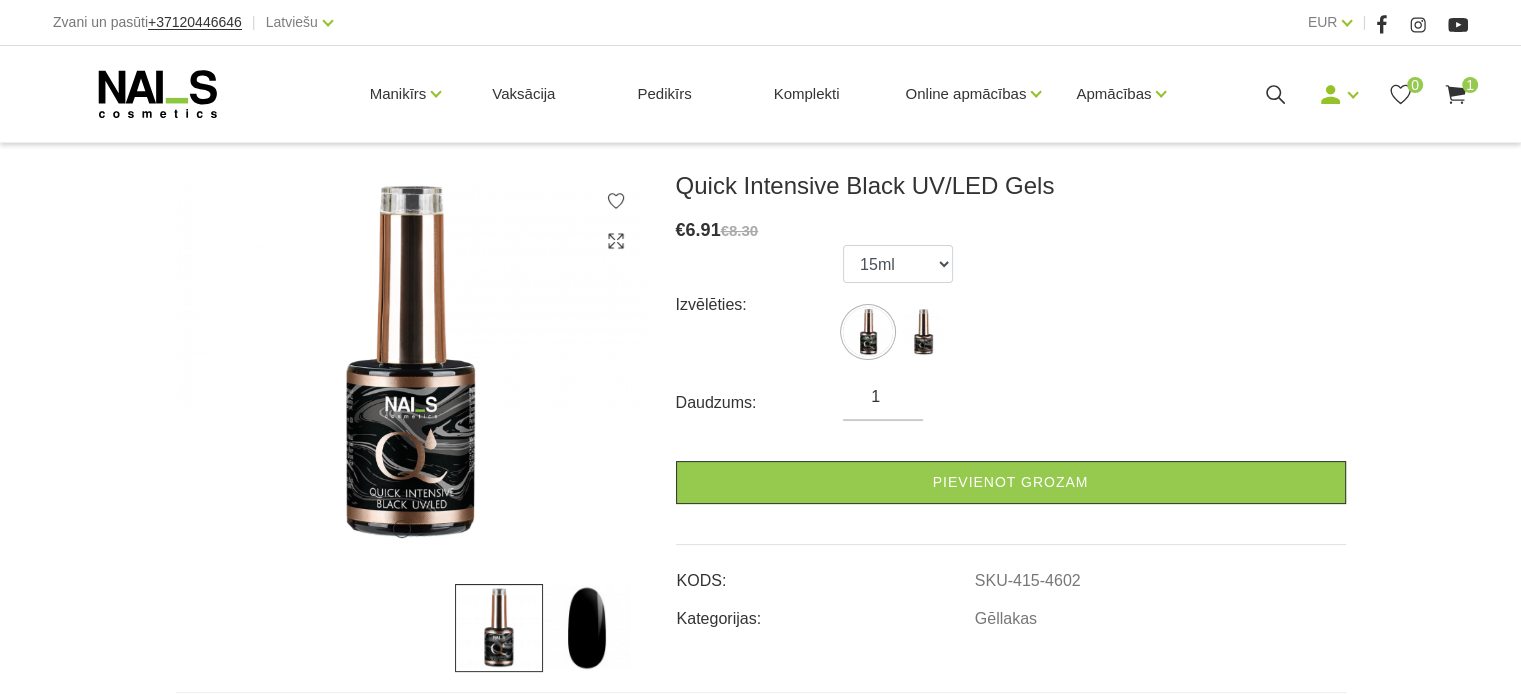 scroll, scrollTop: 338, scrollLeft: 0, axis: vertical 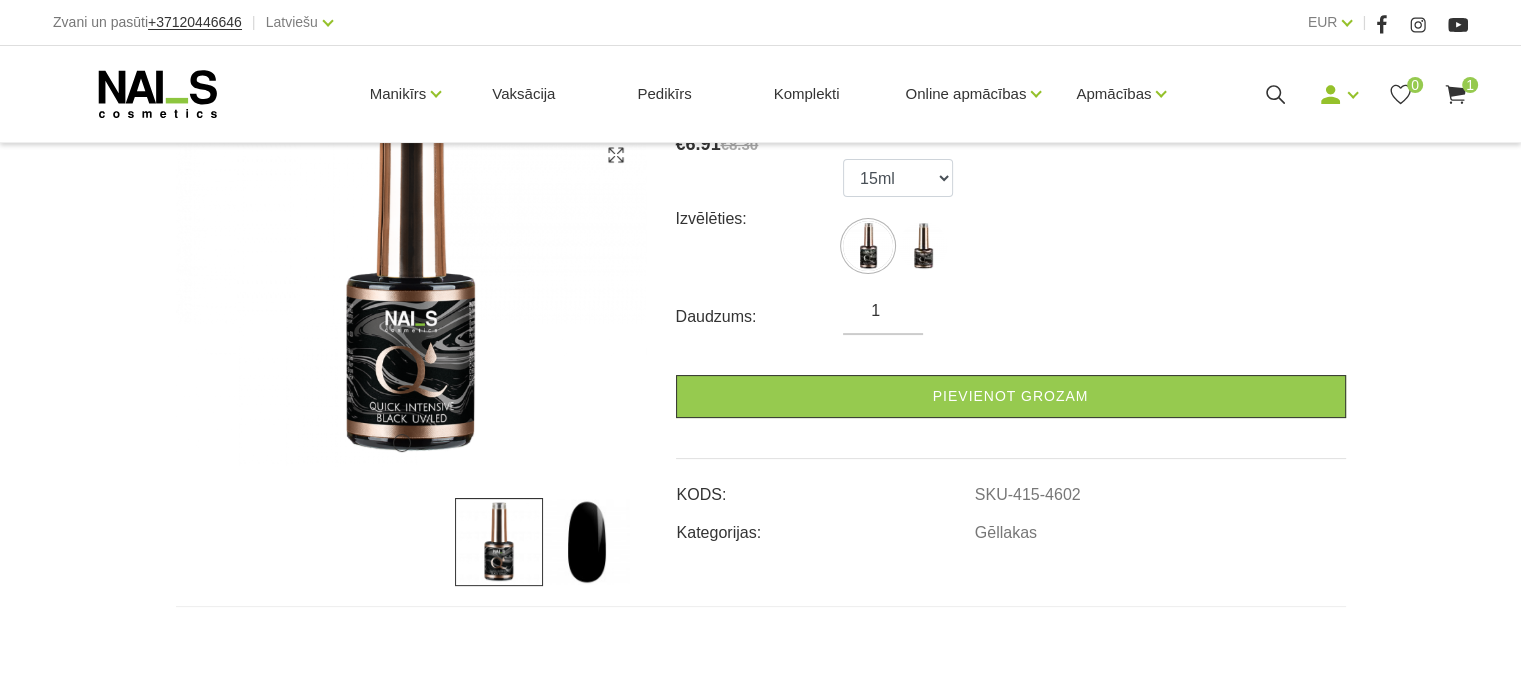 click at bounding box center (587, 542) 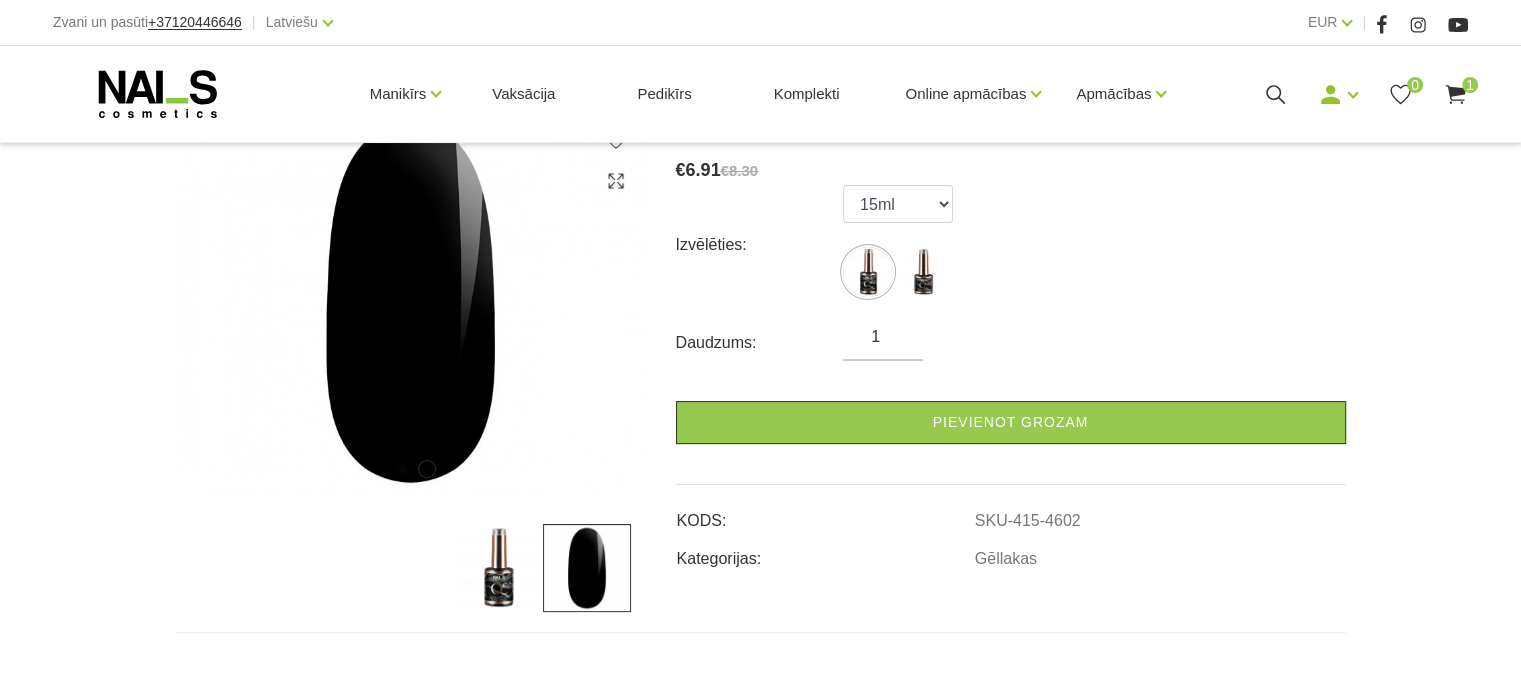 scroll, scrollTop: 316, scrollLeft: 0, axis: vertical 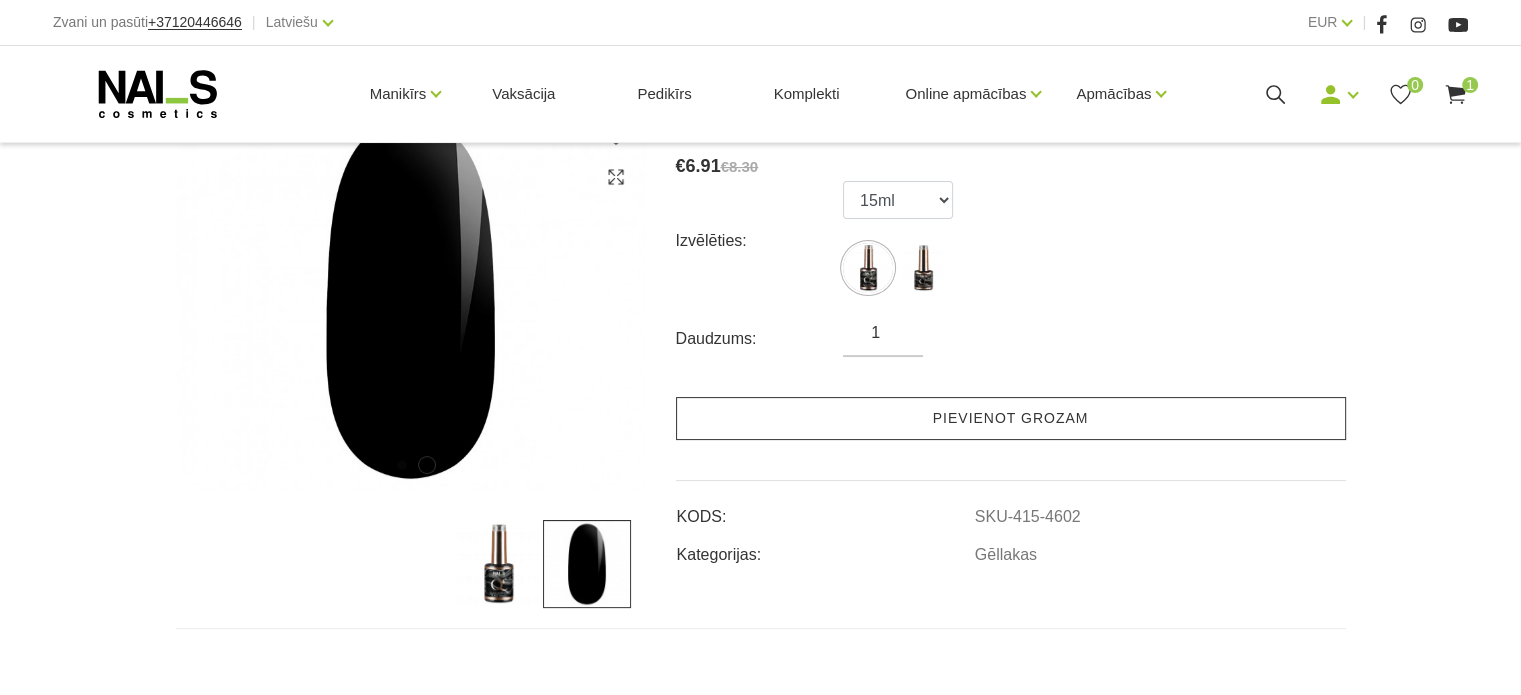 click on "Pievienot grozam" at bounding box center (1011, 418) 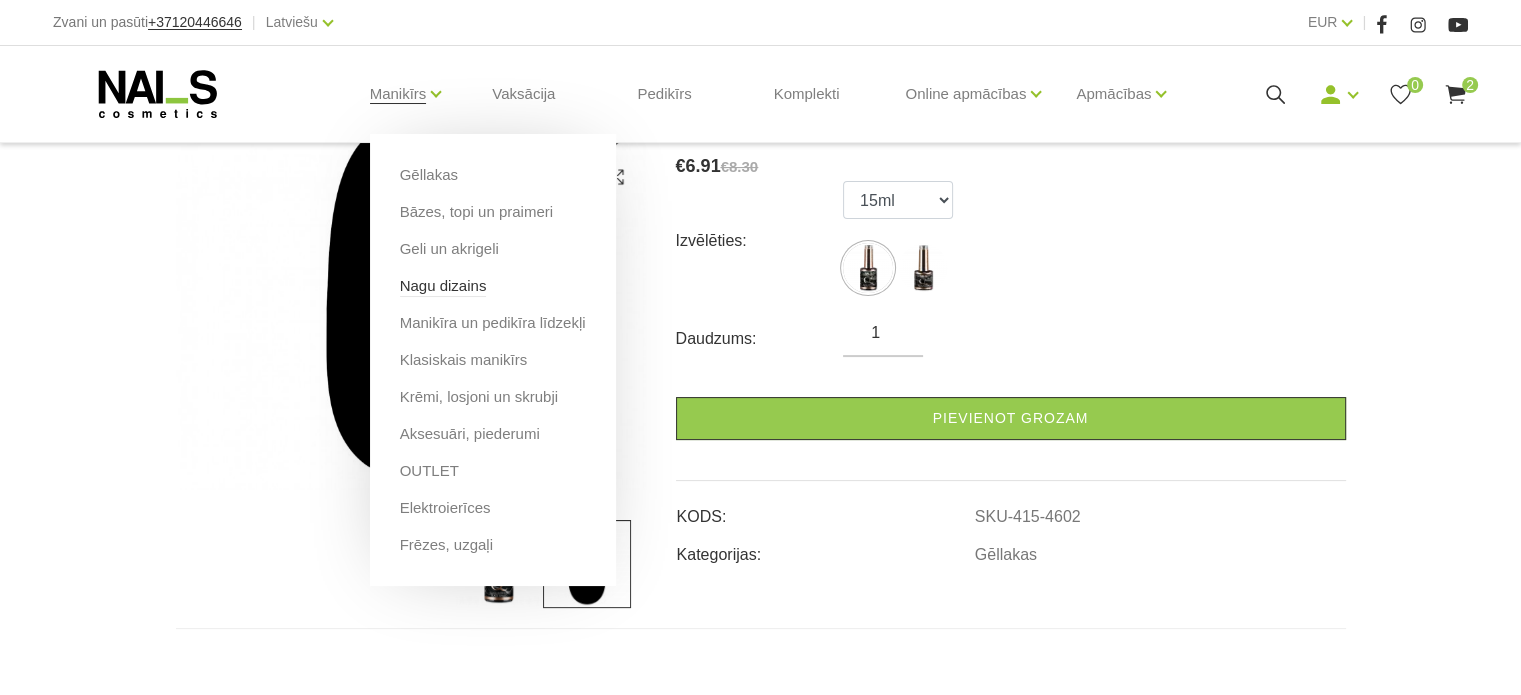 click on "Nagu dizains" at bounding box center [443, 286] 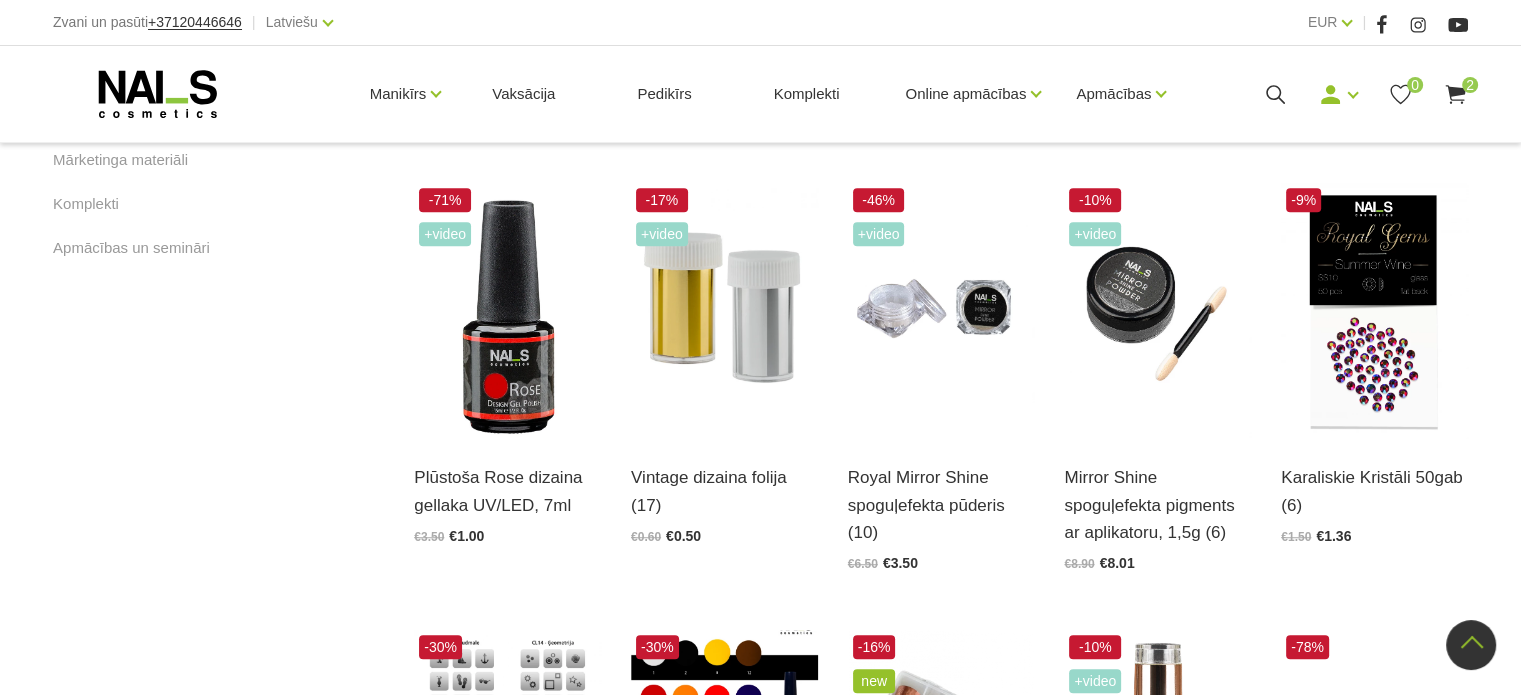scroll, scrollTop: 1684, scrollLeft: 0, axis: vertical 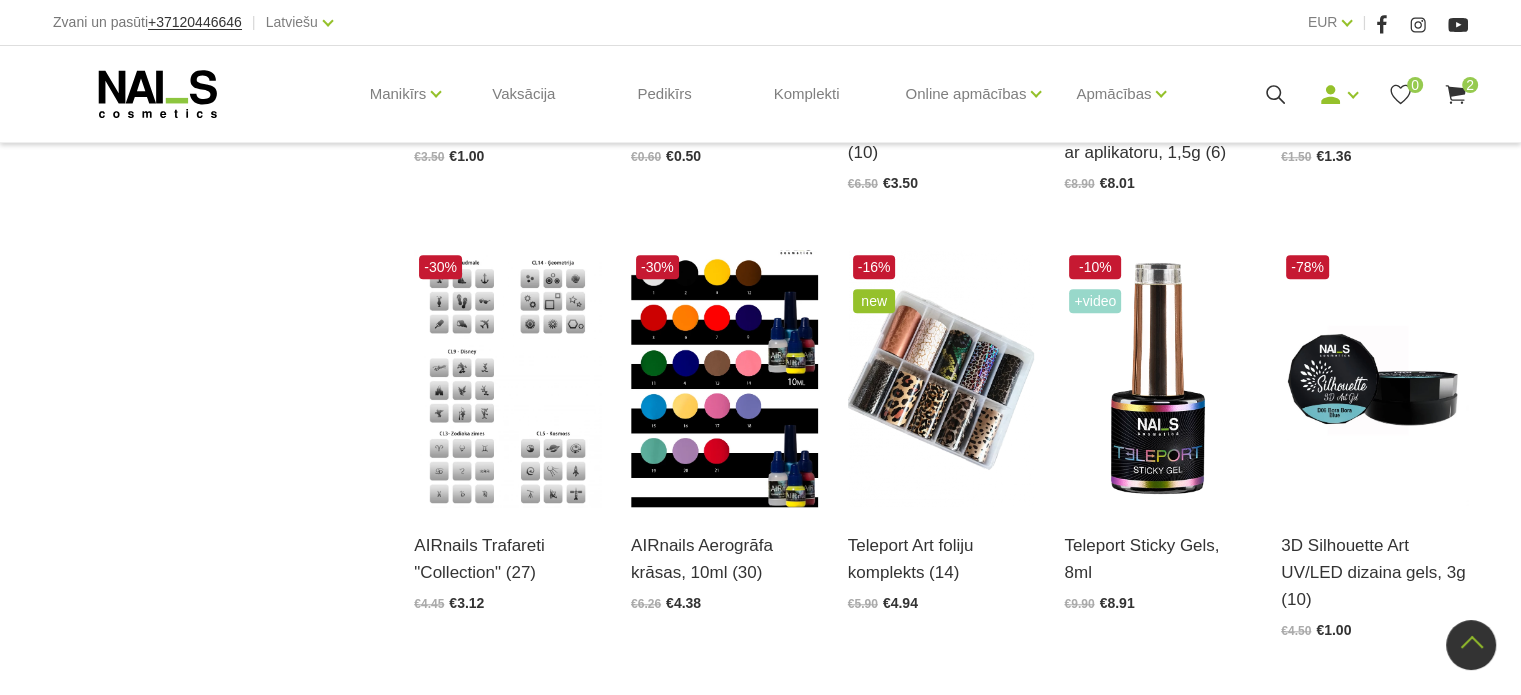 click 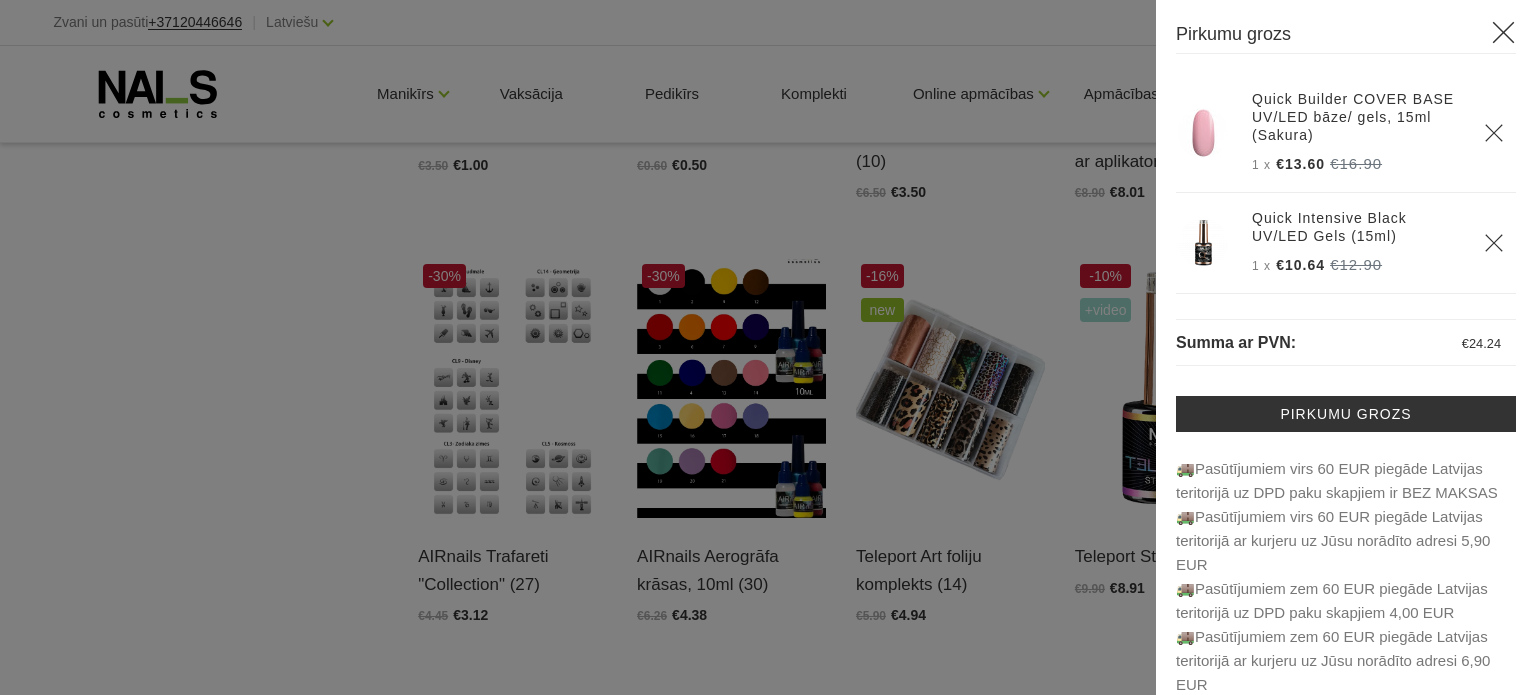 click at bounding box center [768, 347] 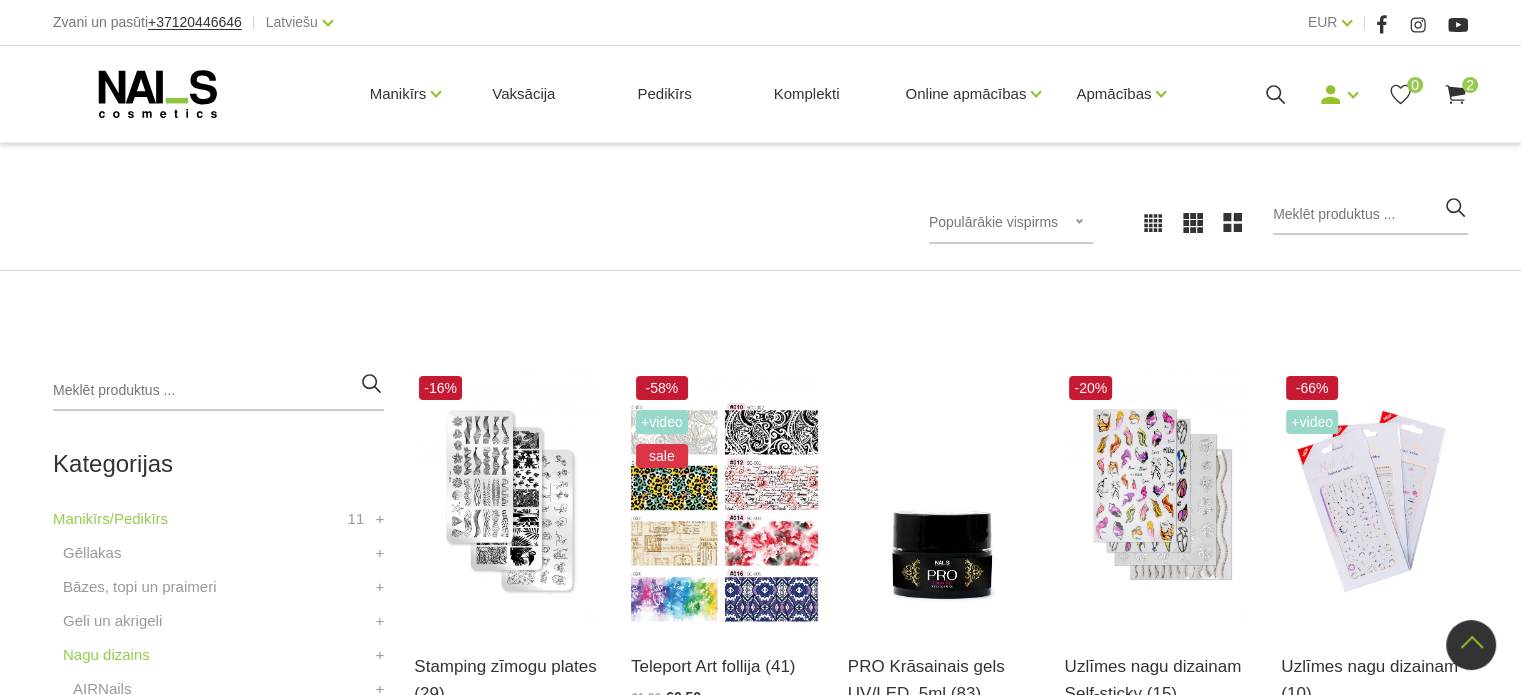 scroll, scrollTop: 0, scrollLeft: 0, axis: both 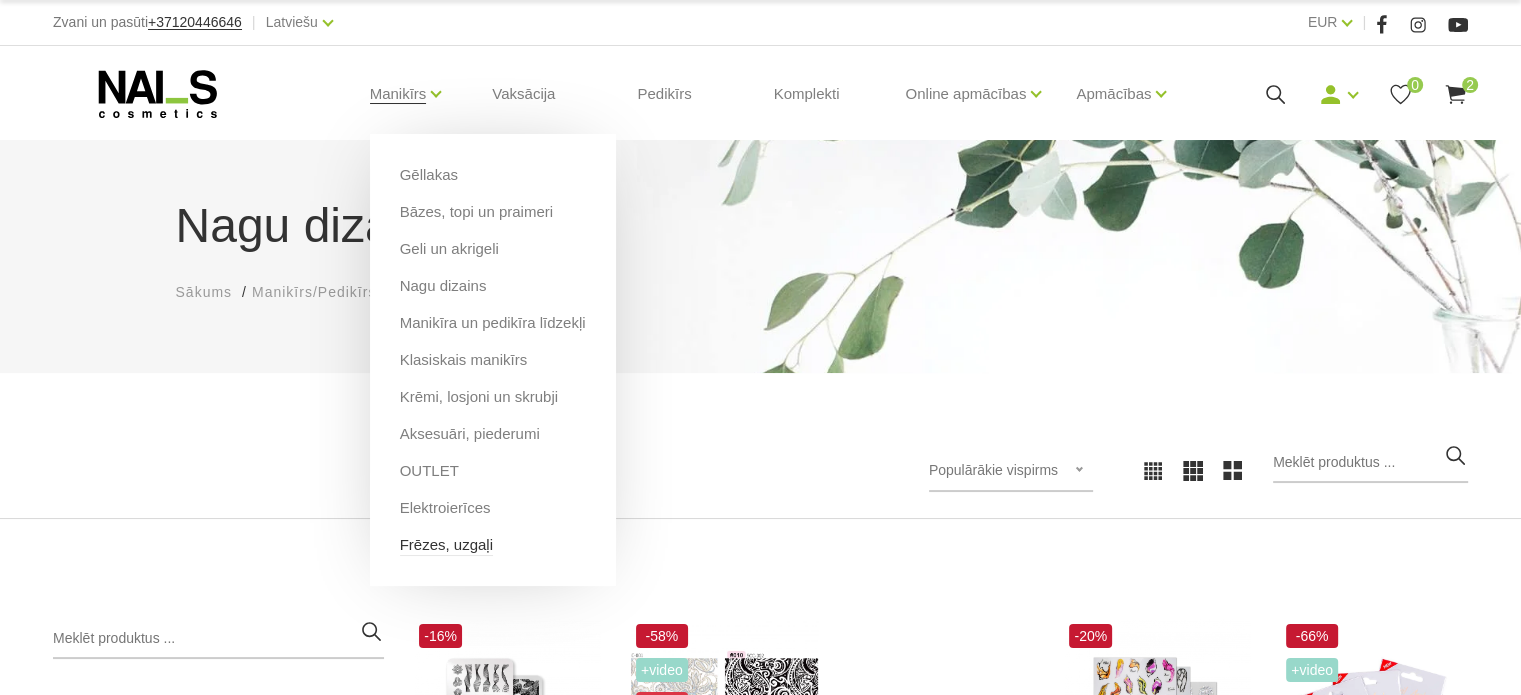 click on "Frēzes, uzgaļi" at bounding box center [446, 545] 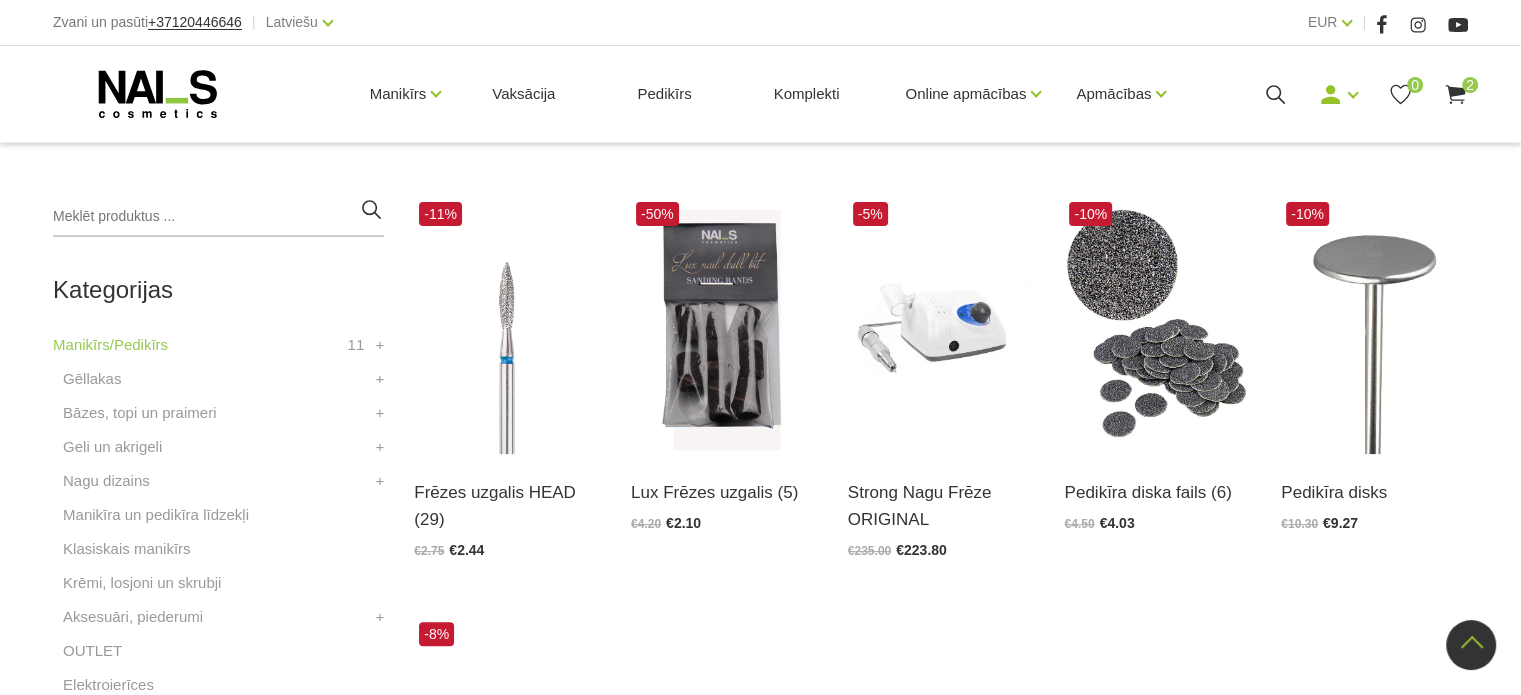 scroll, scrollTop: 420, scrollLeft: 0, axis: vertical 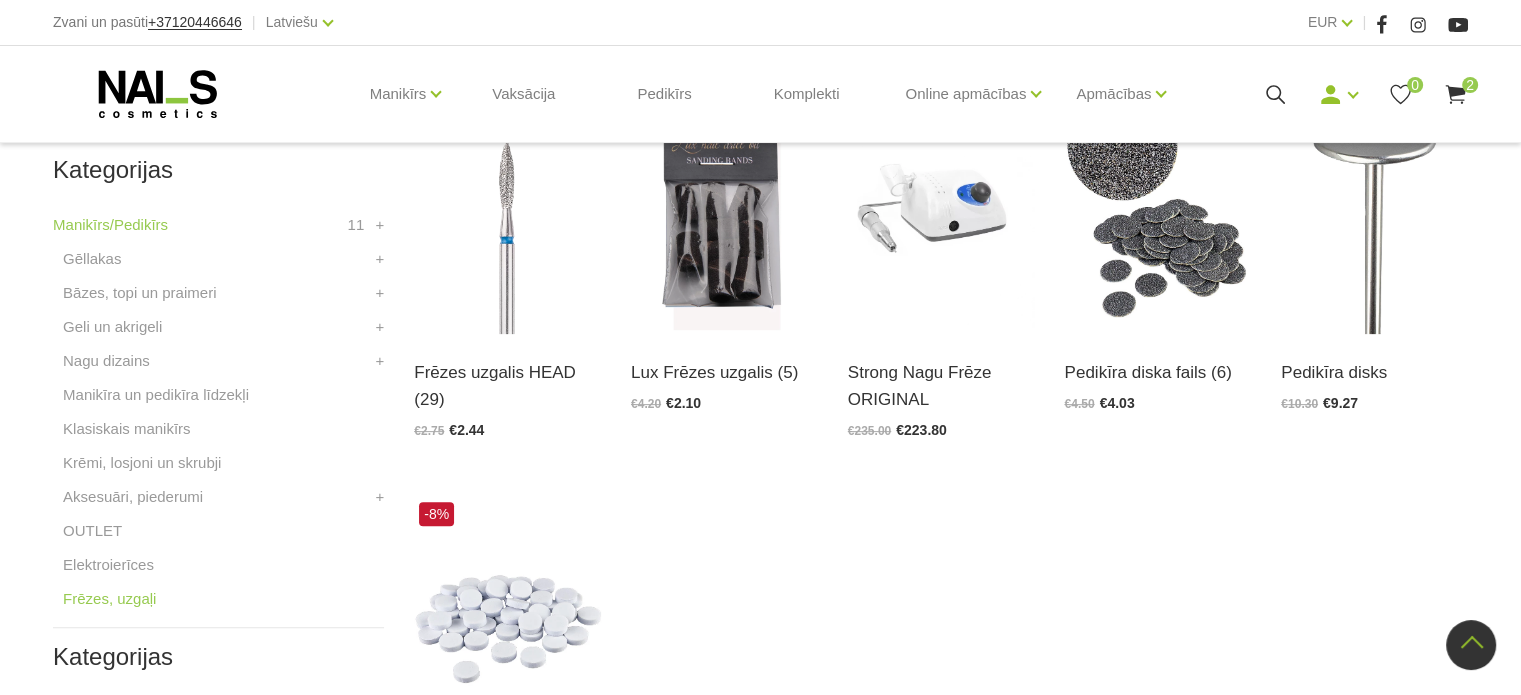 click 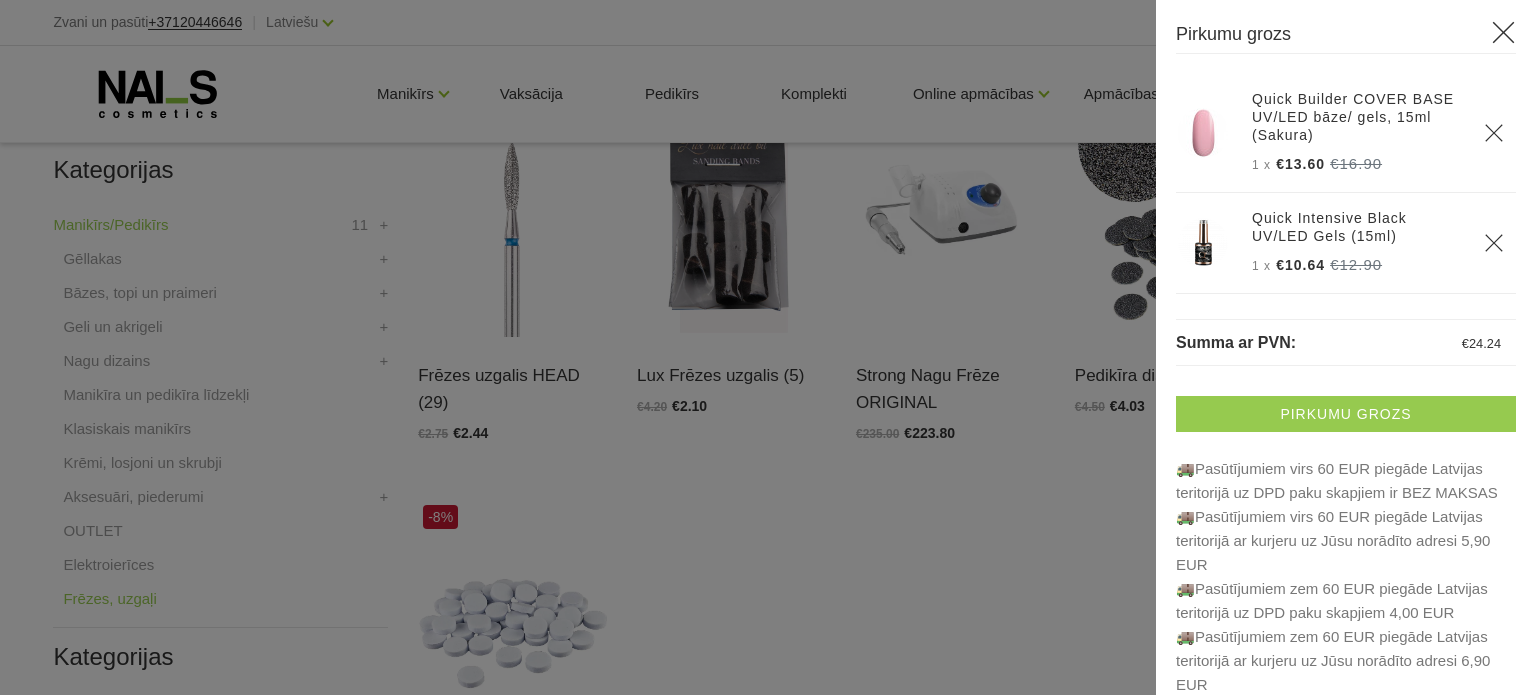 click on "Pirkumu grozs" at bounding box center (1346, 414) 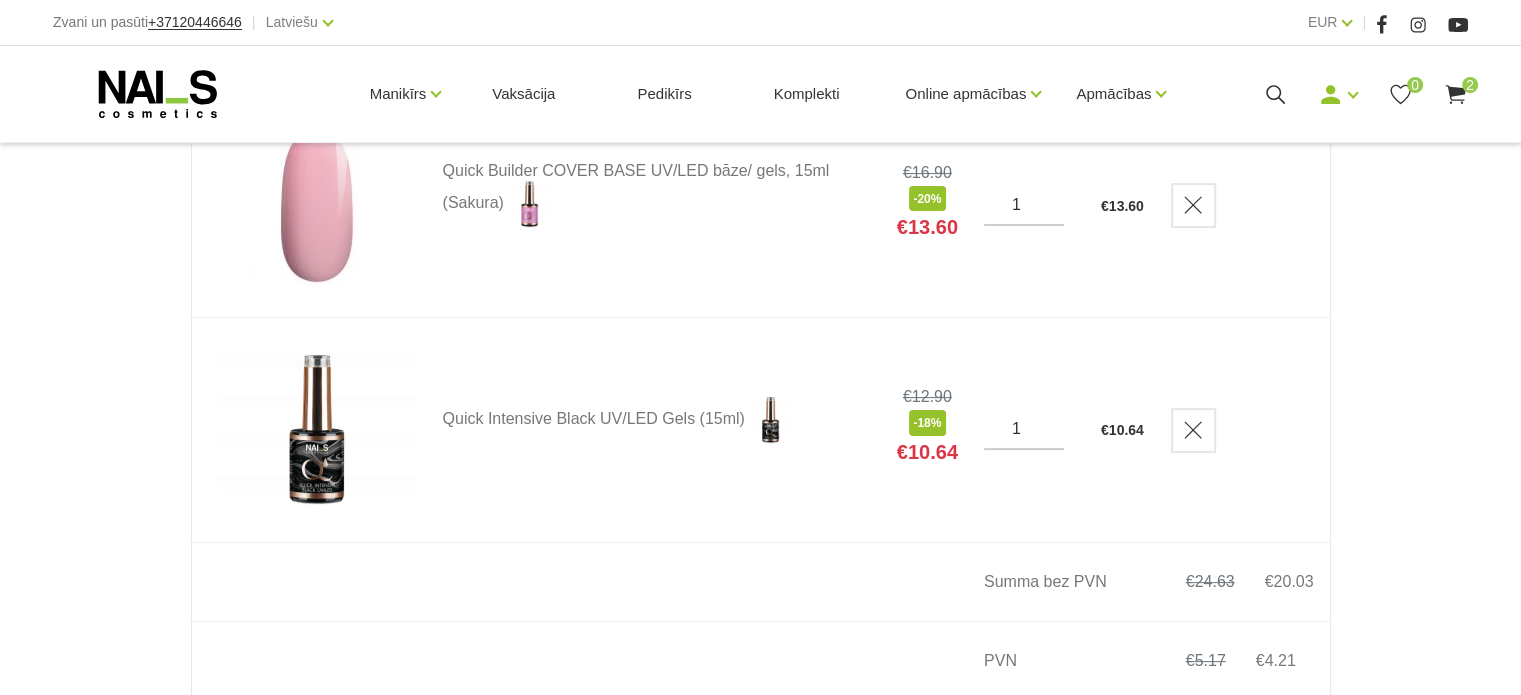 scroll, scrollTop: 406, scrollLeft: 0, axis: vertical 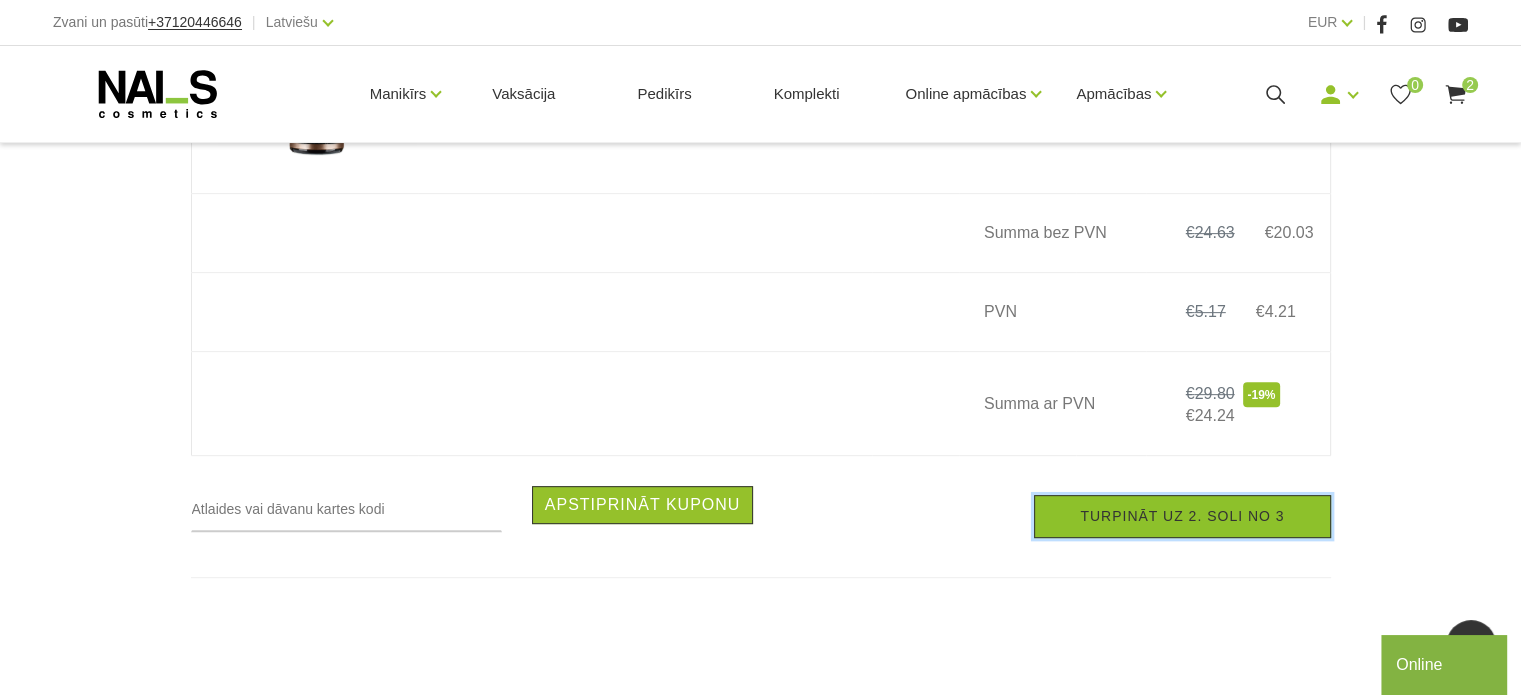 click on "Turpināt uz 2. soli no 3" at bounding box center [1182, 516] 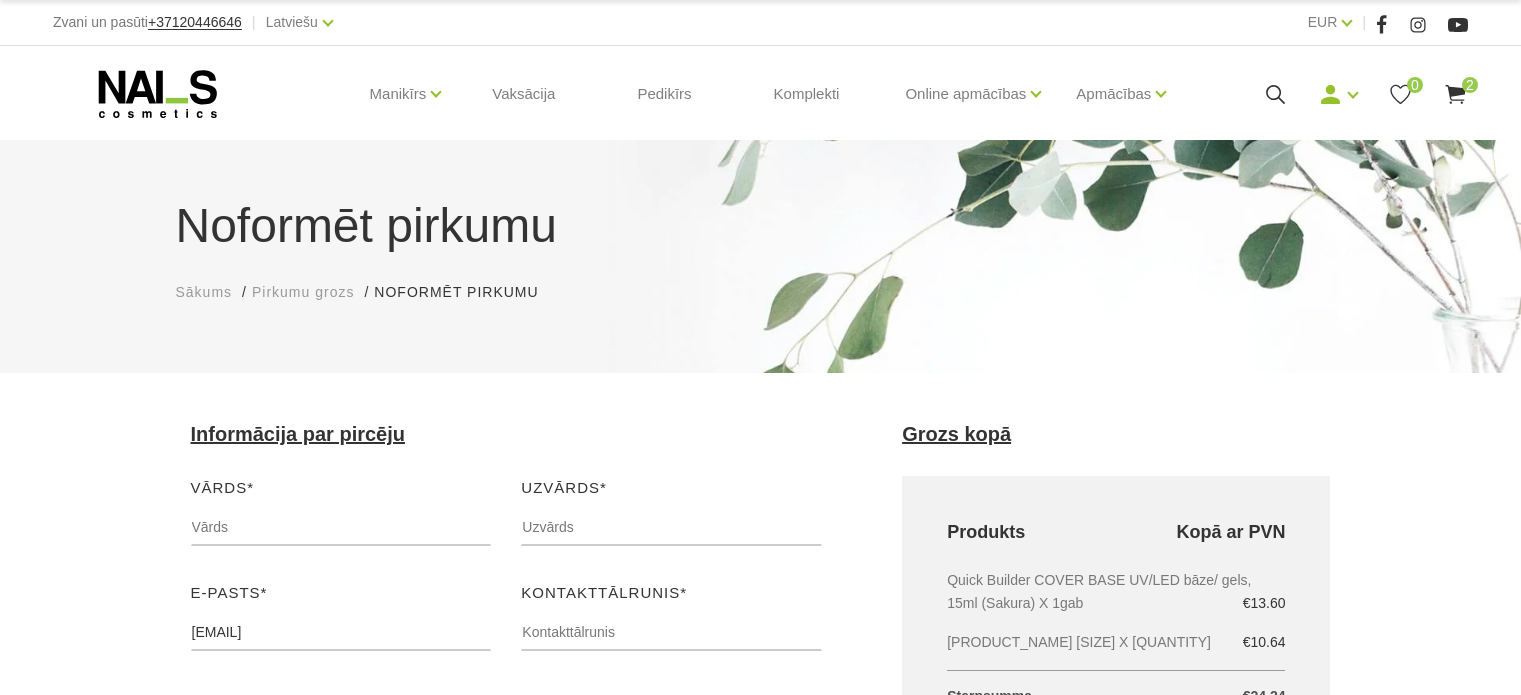 scroll, scrollTop: 0, scrollLeft: 0, axis: both 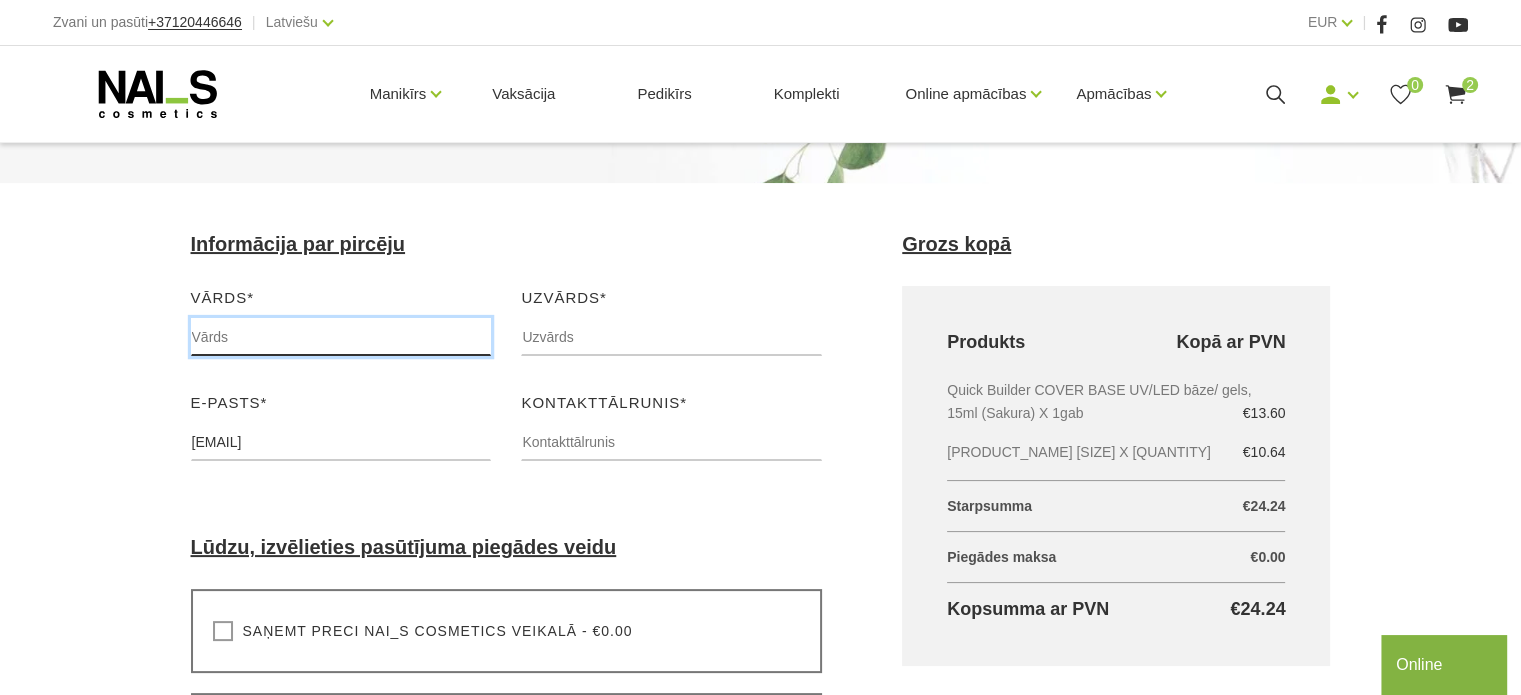 click at bounding box center (341, 337) 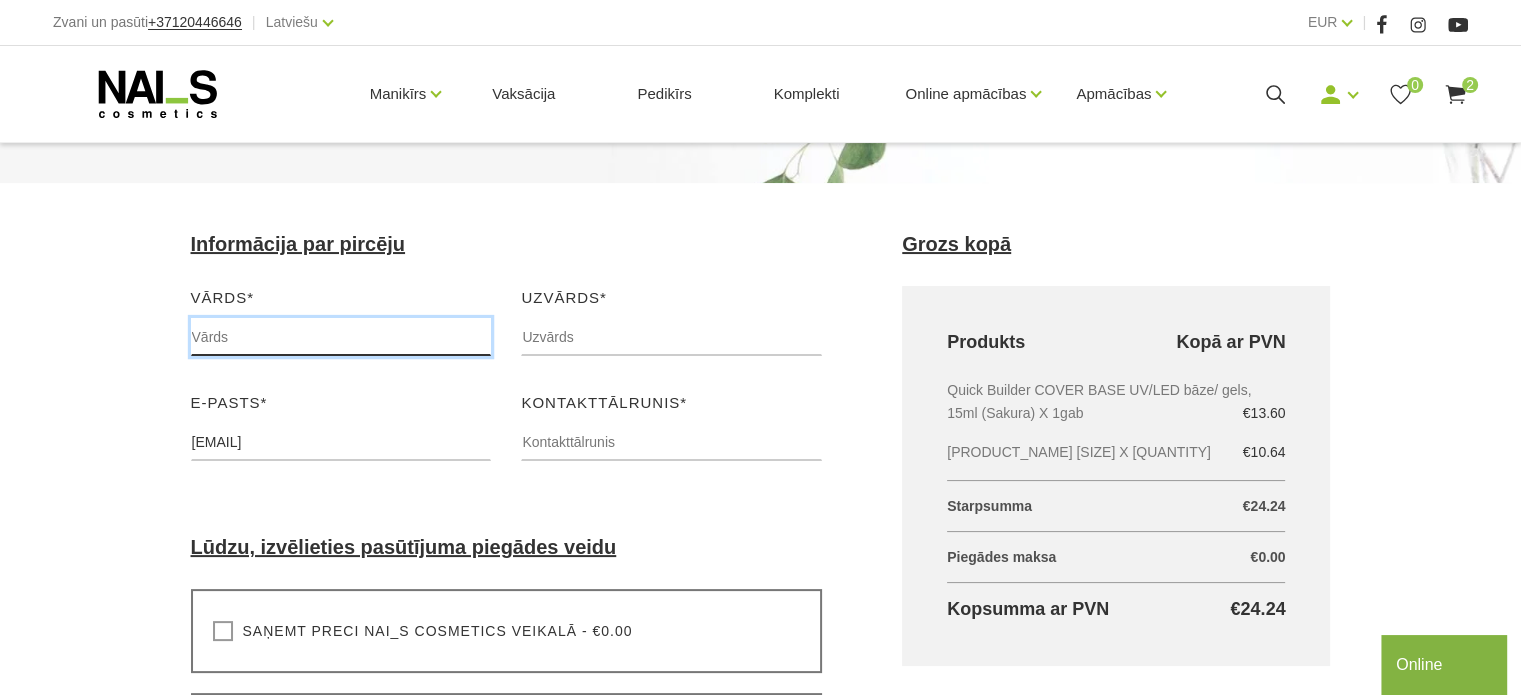 type on "[FIRST]" 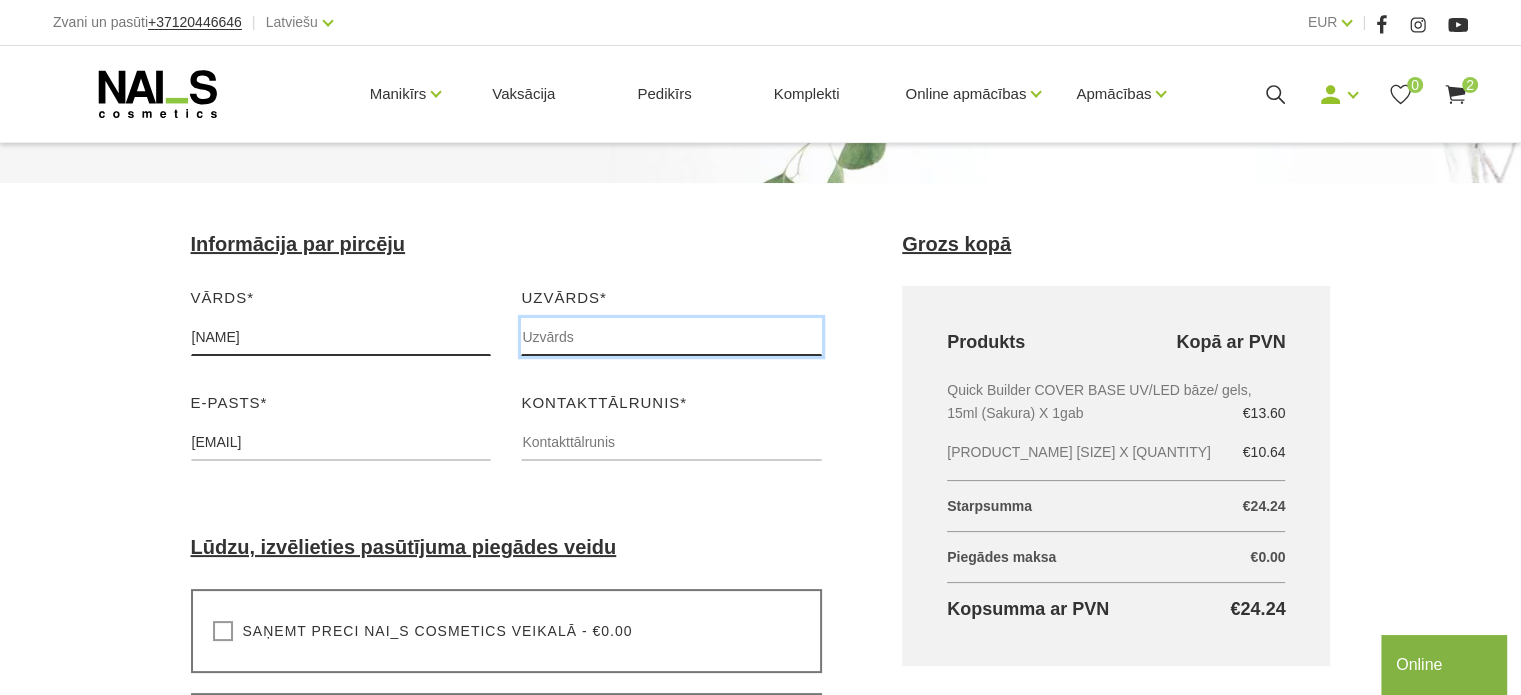 type on "Umbraško" 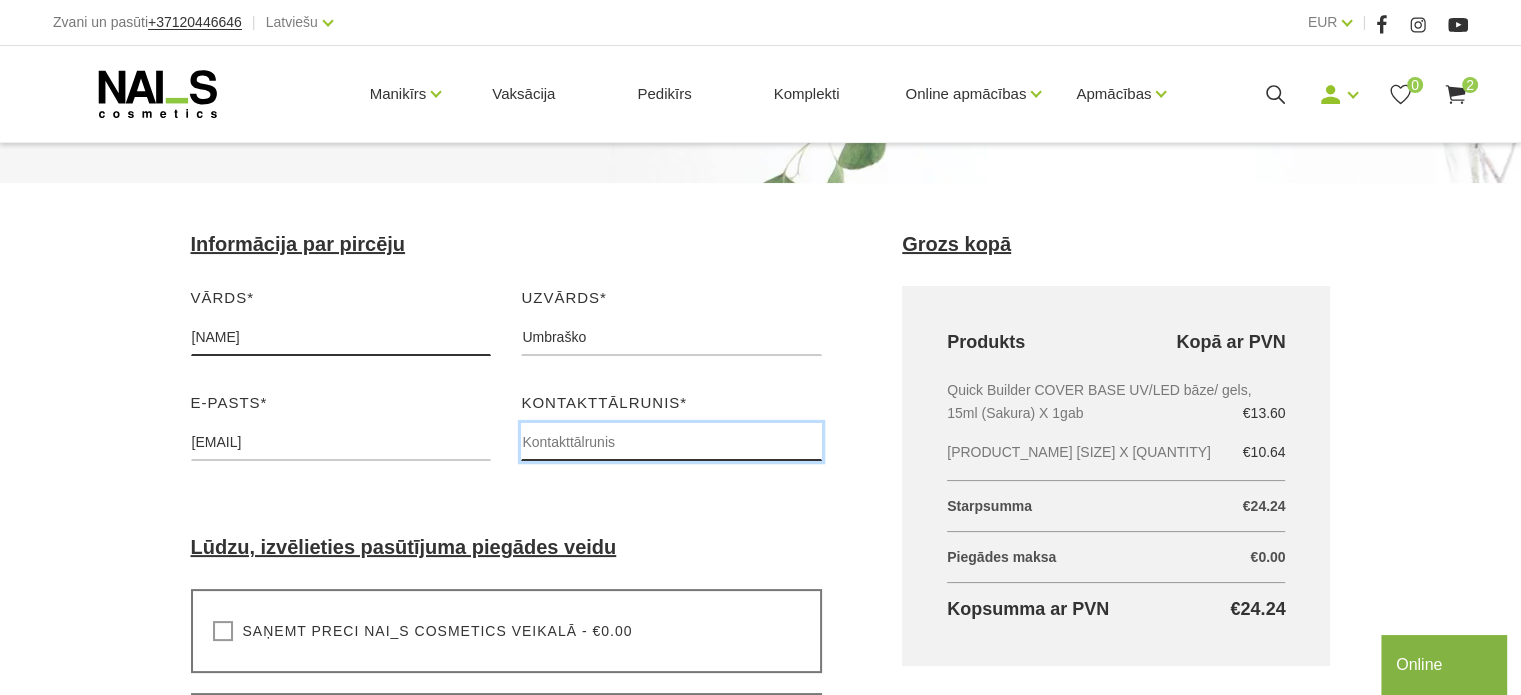 type on "20331926" 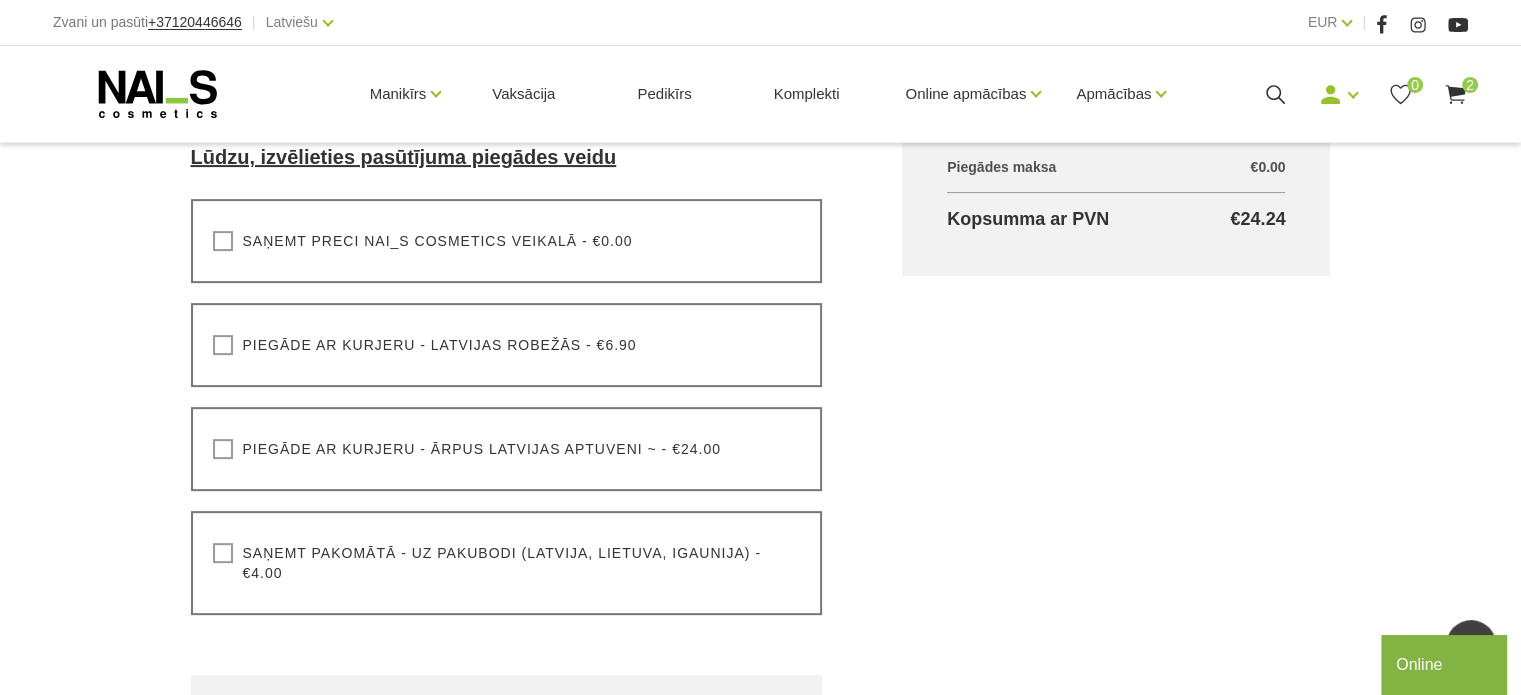 scroll, scrollTop: 618, scrollLeft: 0, axis: vertical 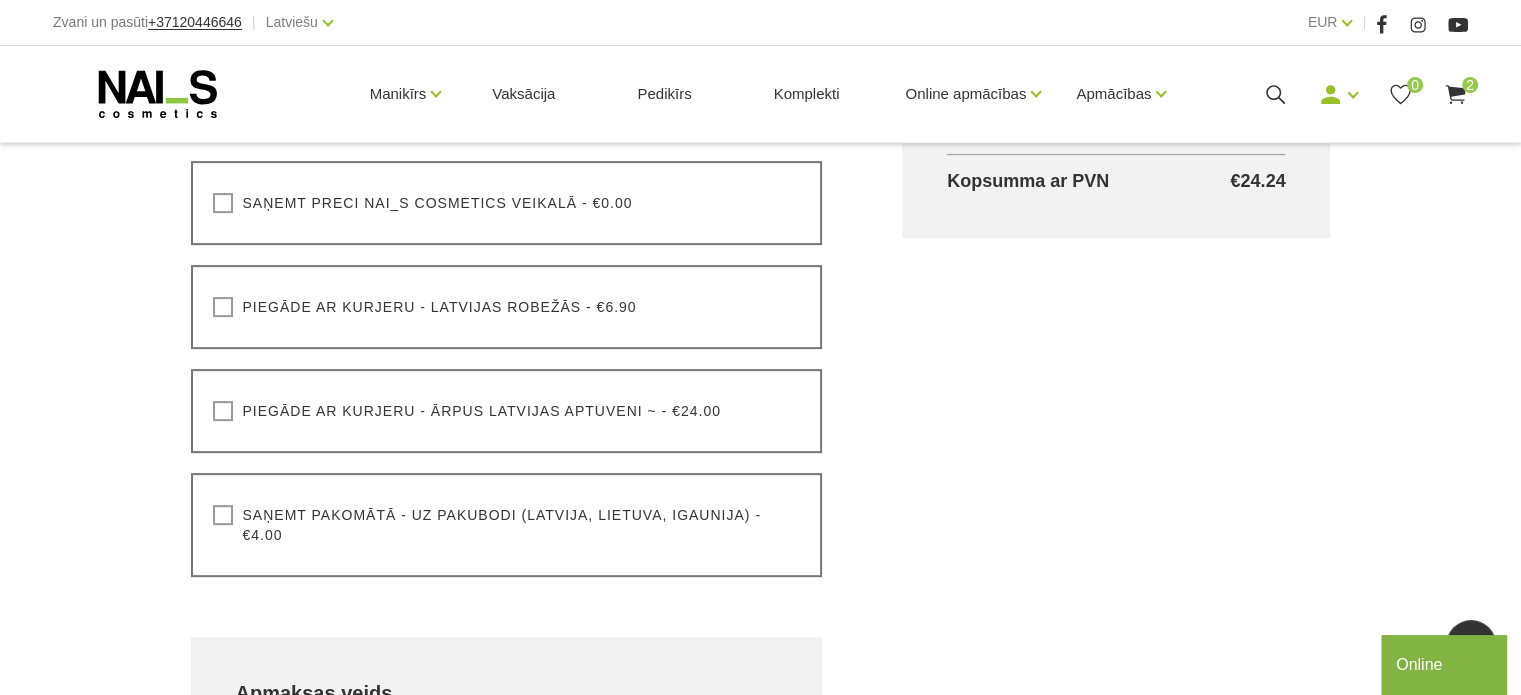 click on "Saņemt pakomātā - uz pakubodi (Latvija, Lietuva, Igaunija) - €4.00" at bounding box center [507, 525] 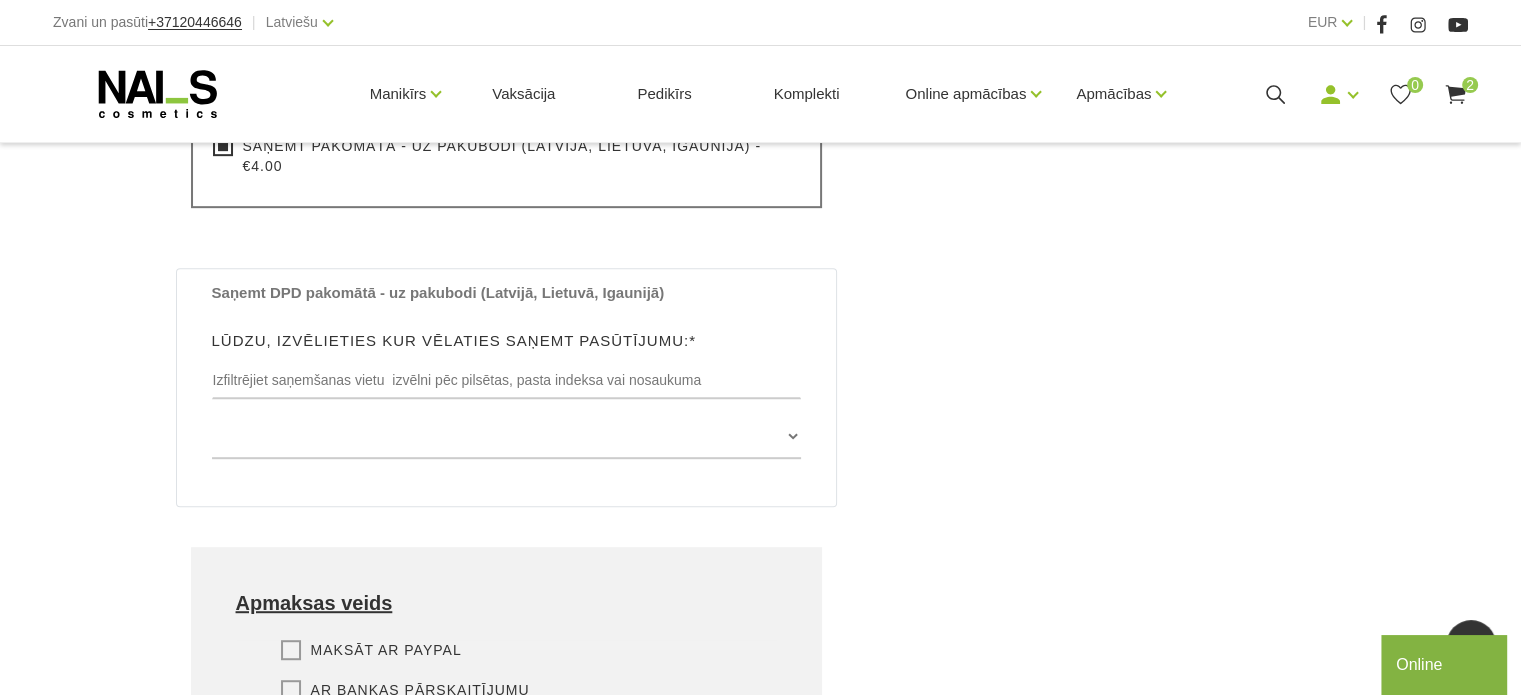 scroll, scrollTop: 988, scrollLeft: 0, axis: vertical 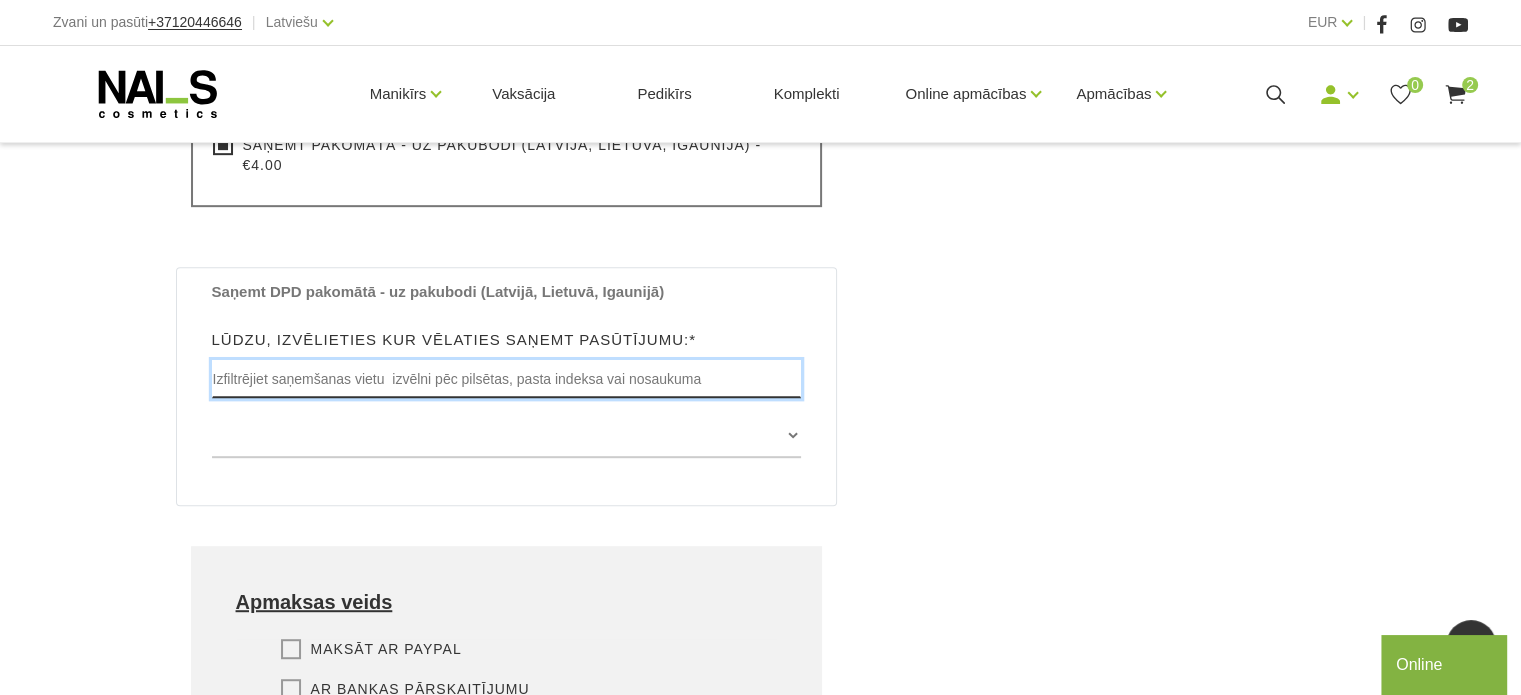 click at bounding box center [507, 379] 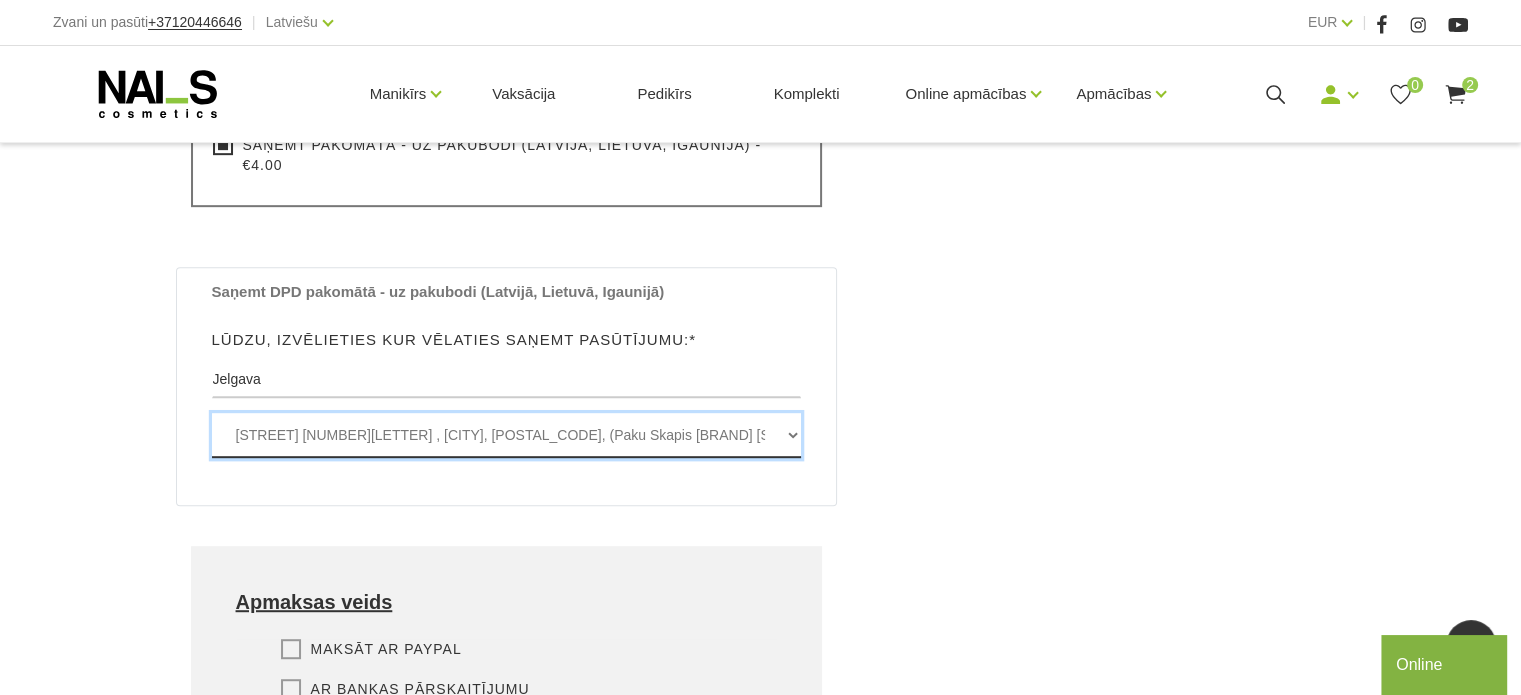 click on "Rūpniecības iela 77a , JELGAVA, LV3008, (Paku Skapis Elvi Rūpniecības) Satiksmes iela 29 , JELGAVA, LV3007, (Paku Skapis Circle K Jelgava-3) Katoļu iela 18 , JELGAVA, LV3001, (Paku Skapis TC Vivo) Dobeles šoseja 90 , JELGAVA, LV3003, (Paku Skapis TOP Dobeles šoseja) Dobeles šoseja 7 , JELGAVA, LV3007, (Paku Skapis Mego Jelgava) Rīgas iela 48 , JELGAVA, LV3004, (Paku Skapis RAF Centrs) Satiksmes iela 35 , JELGAVA, LV3007, (Paku Skapis RIMI Satiksmes) Rīgas iela 11a , JELGAVA, LV3002, (Paku Skapis TC Valdeka) Akadēmijas iela 20 , JELGAVA, LV3001, (Paku Skapis Circle K Akadēmijas) Brīvības bulvāris 1 , JELGAVA, LV3002, (Paku Skapis Circle K Jelgava-1) Jelgavas iela 59 , KULDĪGA, LV3301, (Paku Skapis Kurši Kuldīga) Jelgavas ceļš 3 , TĪRAINE, LV2167, (Paku Skapis Tīraine) Jelgavas iela 3A , JAUNJELGAVA, LV5134, (Paku Skapis LaTS Jaunjelgava)" at bounding box center (507, 435) 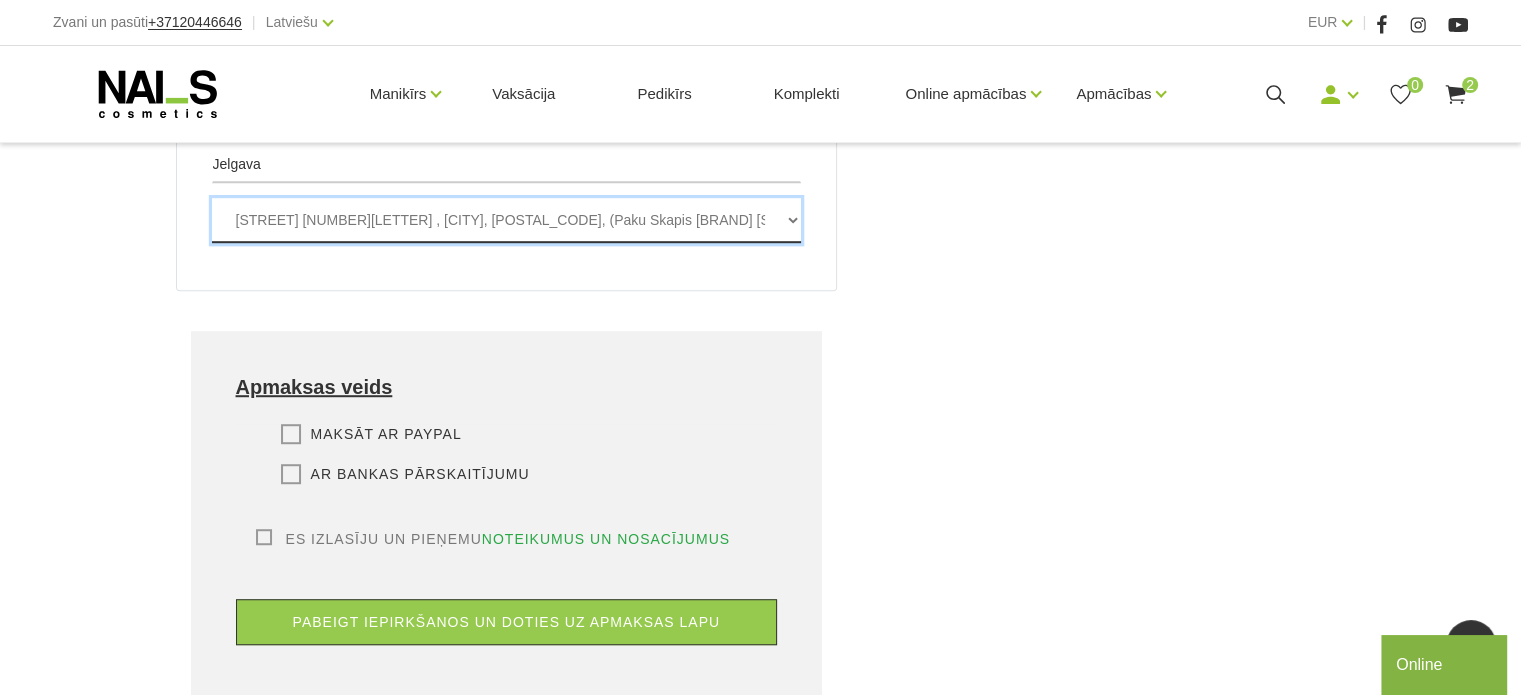 scroll, scrollTop: 1214, scrollLeft: 0, axis: vertical 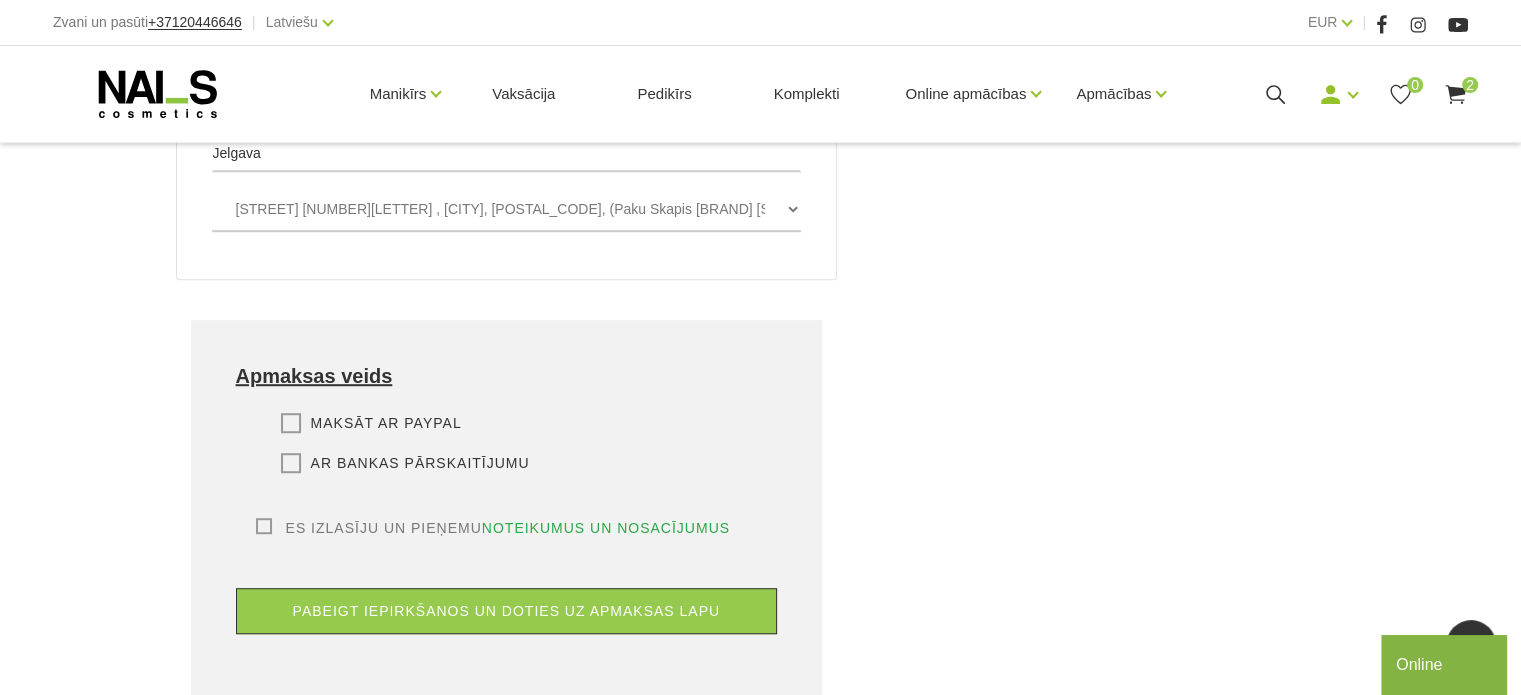 click on "Ar bankas pārskaitījumu" at bounding box center (405, 463) 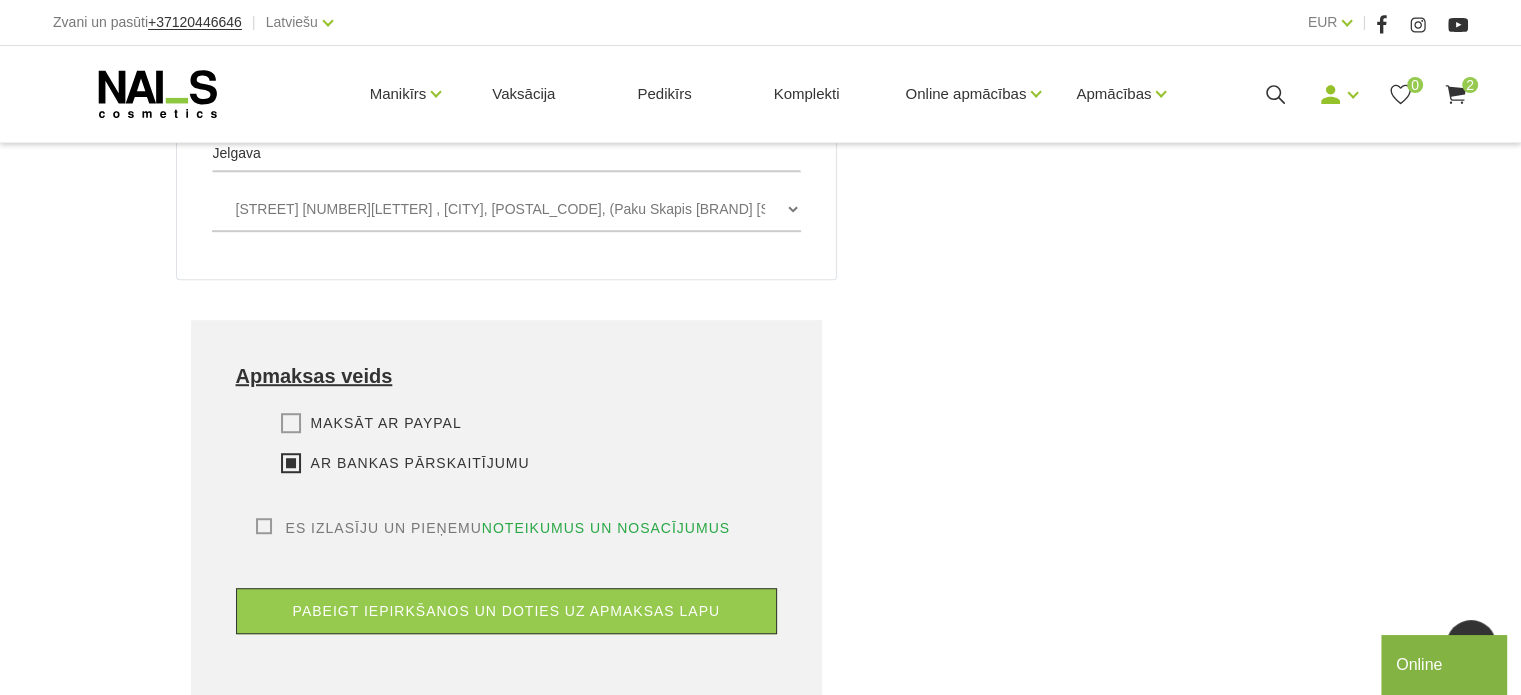 click on "Es izlasīju un pieņemu  noteikumus un nosacījumus
Lai veiktu pasūtījumu, jums ir jālasa un jāpiekrīt mūsu noteikumiem un nosacījumiem." at bounding box center (507, 528) 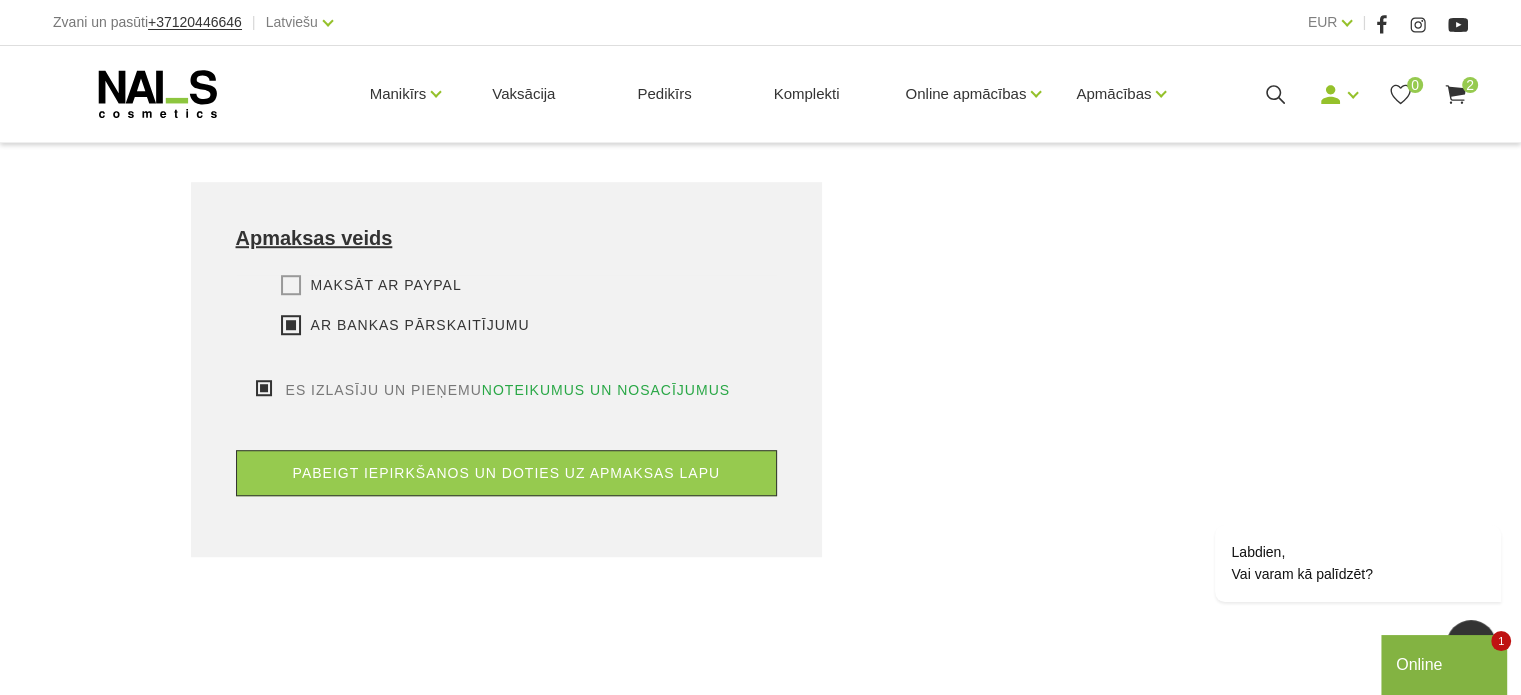 scroll, scrollTop: 1378, scrollLeft: 0, axis: vertical 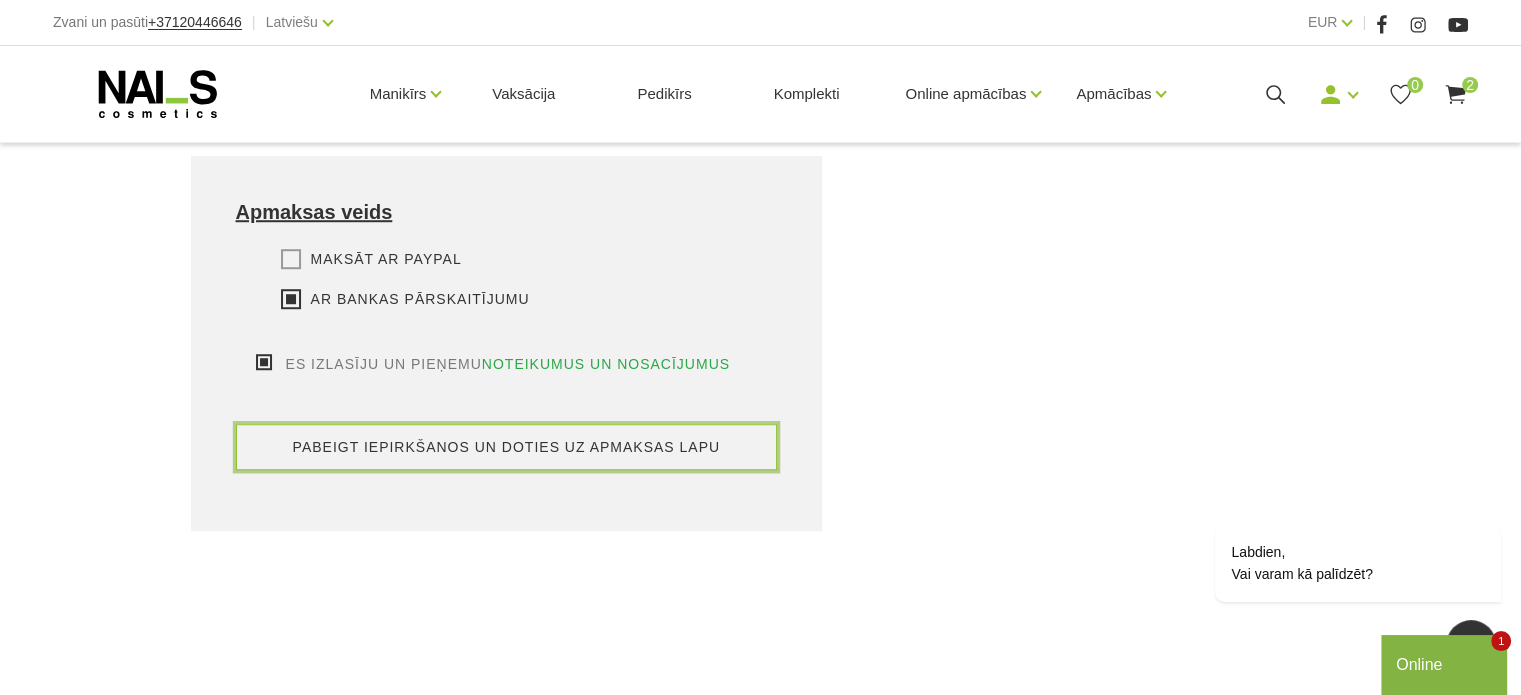 click on "pabeigt iepirkšanos un doties uz apmaksas lapu" at bounding box center [507, 447] 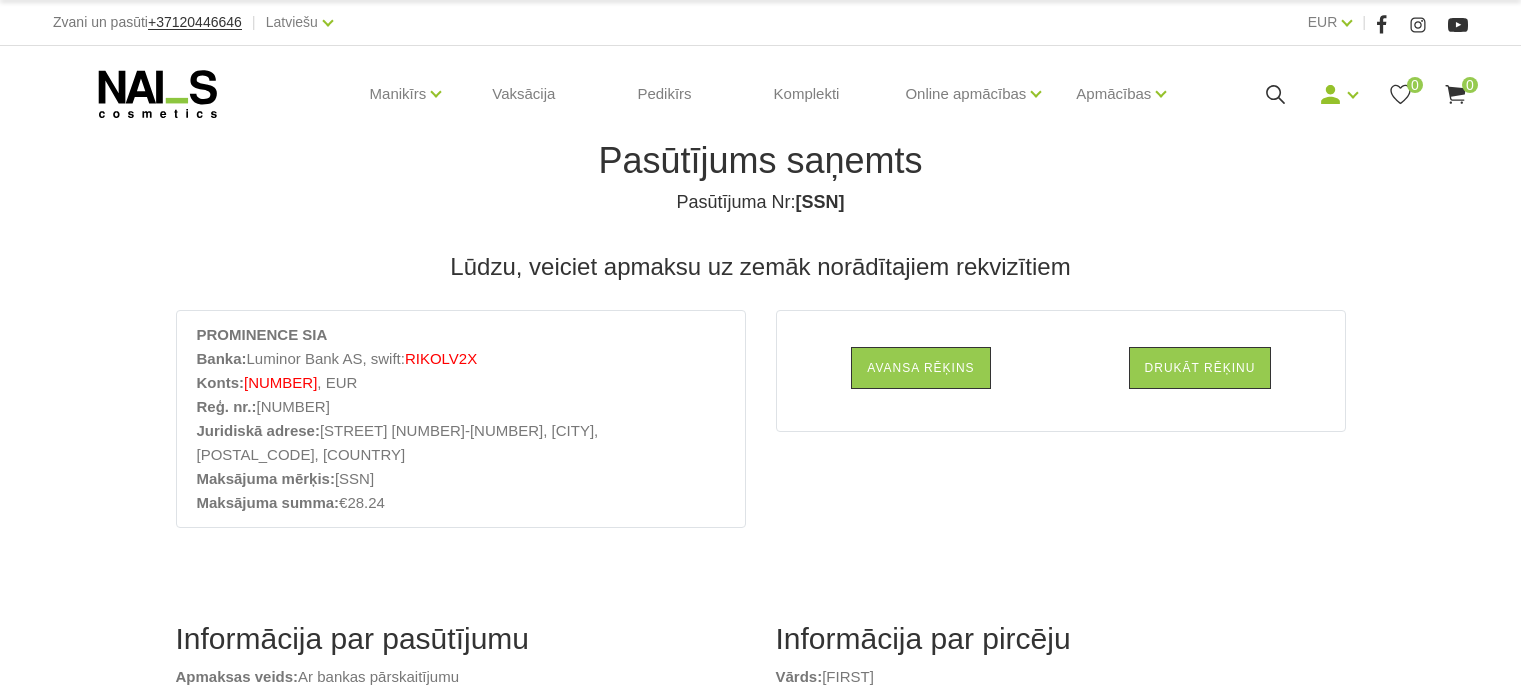 scroll, scrollTop: 0, scrollLeft: 0, axis: both 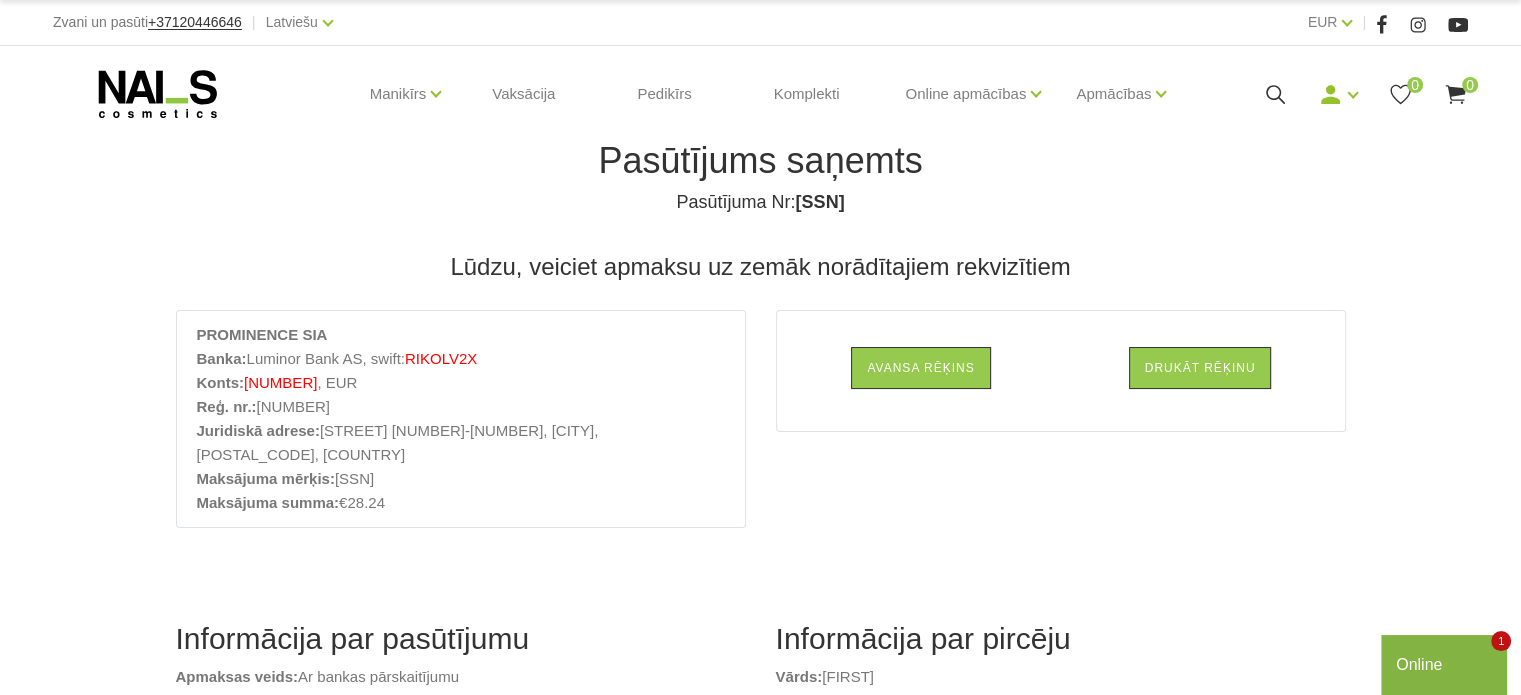click on "Online" at bounding box center (1444, 665) 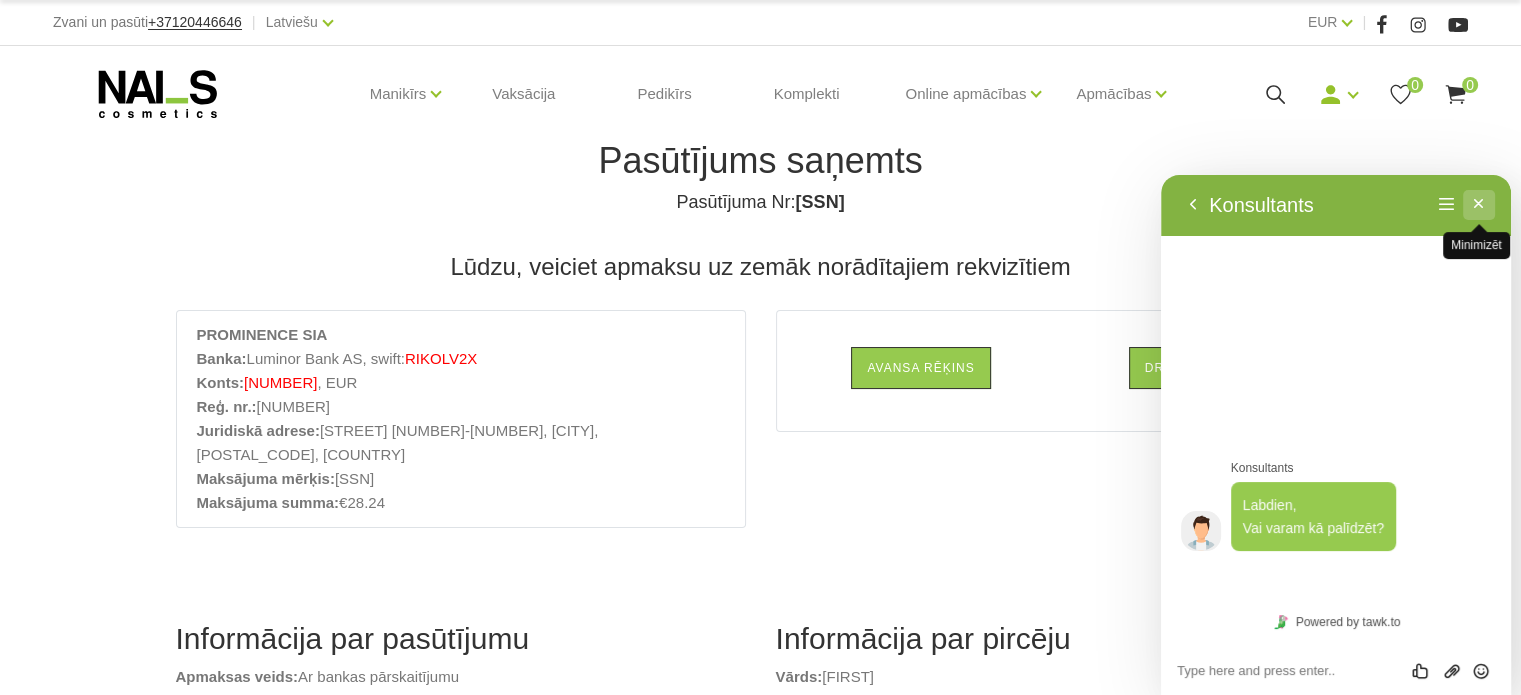 click on "Minimizēt" at bounding box center [1479, 205] 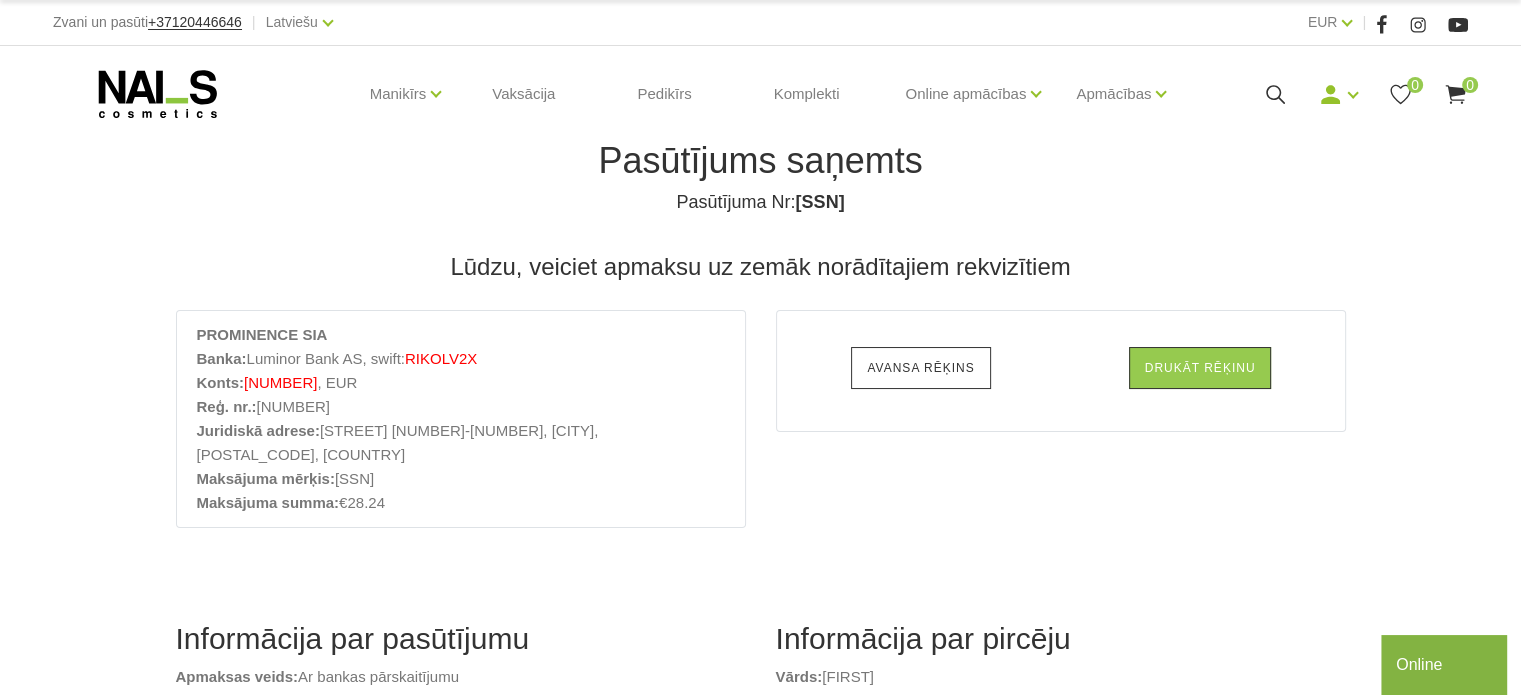 click on "Avansa rēķins" at bounding box center [920, 368] 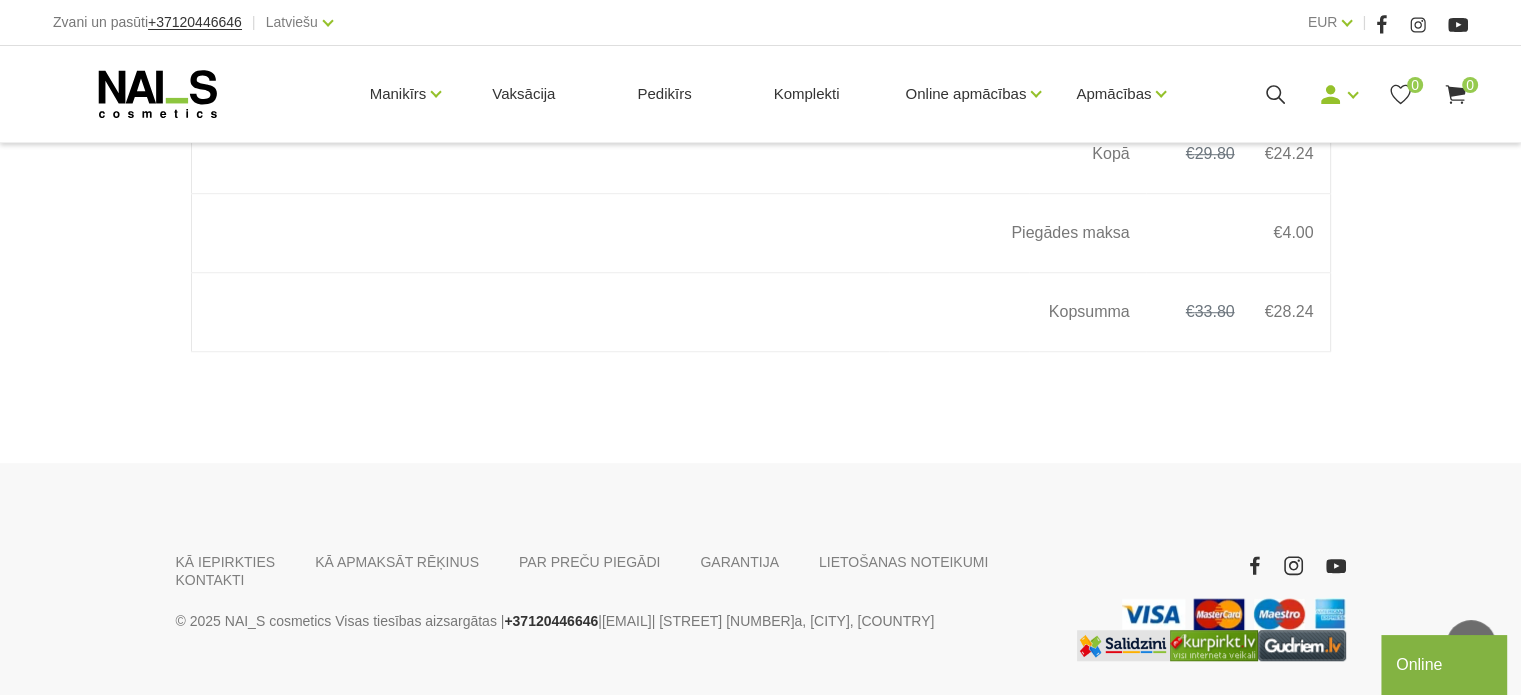 scroll, scrollTop: 1431, scrollLeft: 0, axis: vertical 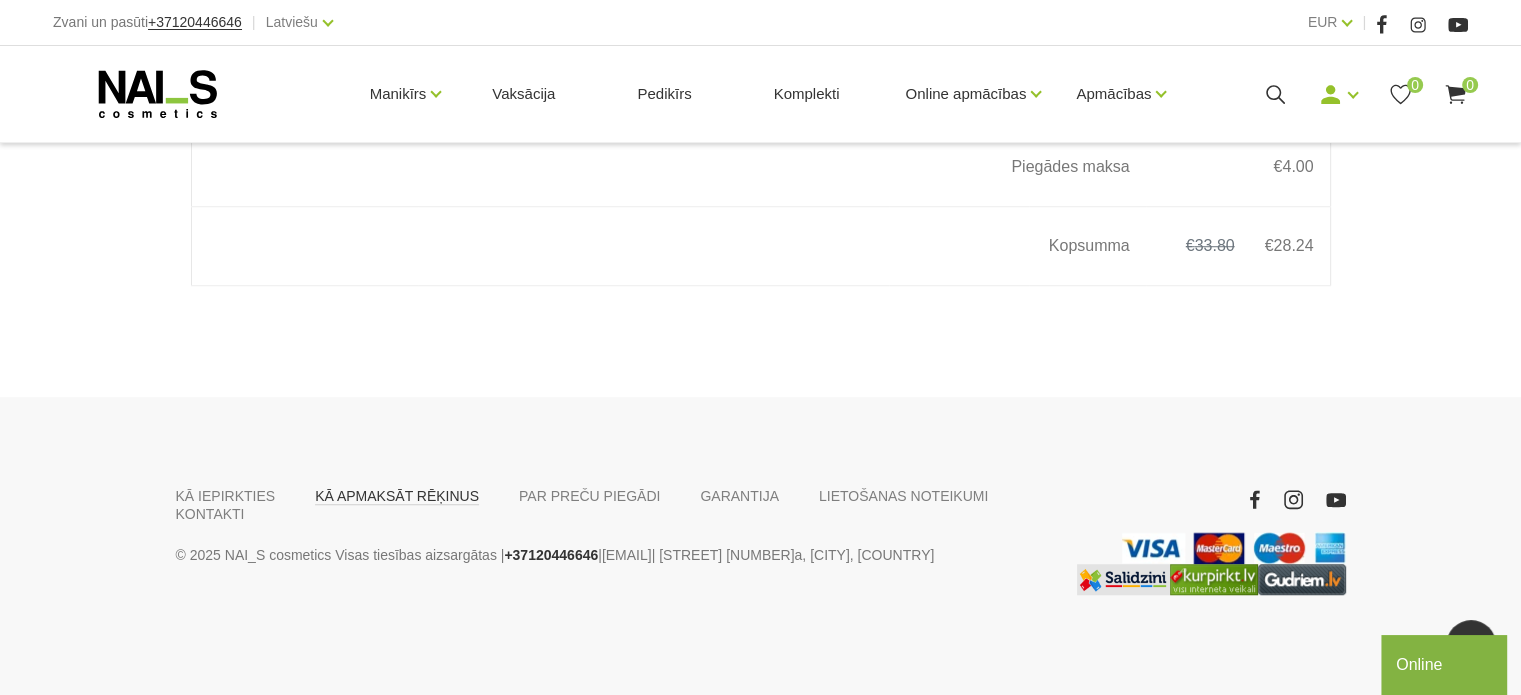 click on "KĀ APMAKSĀT RĒĶINUS" at bounding box center [397, 496] 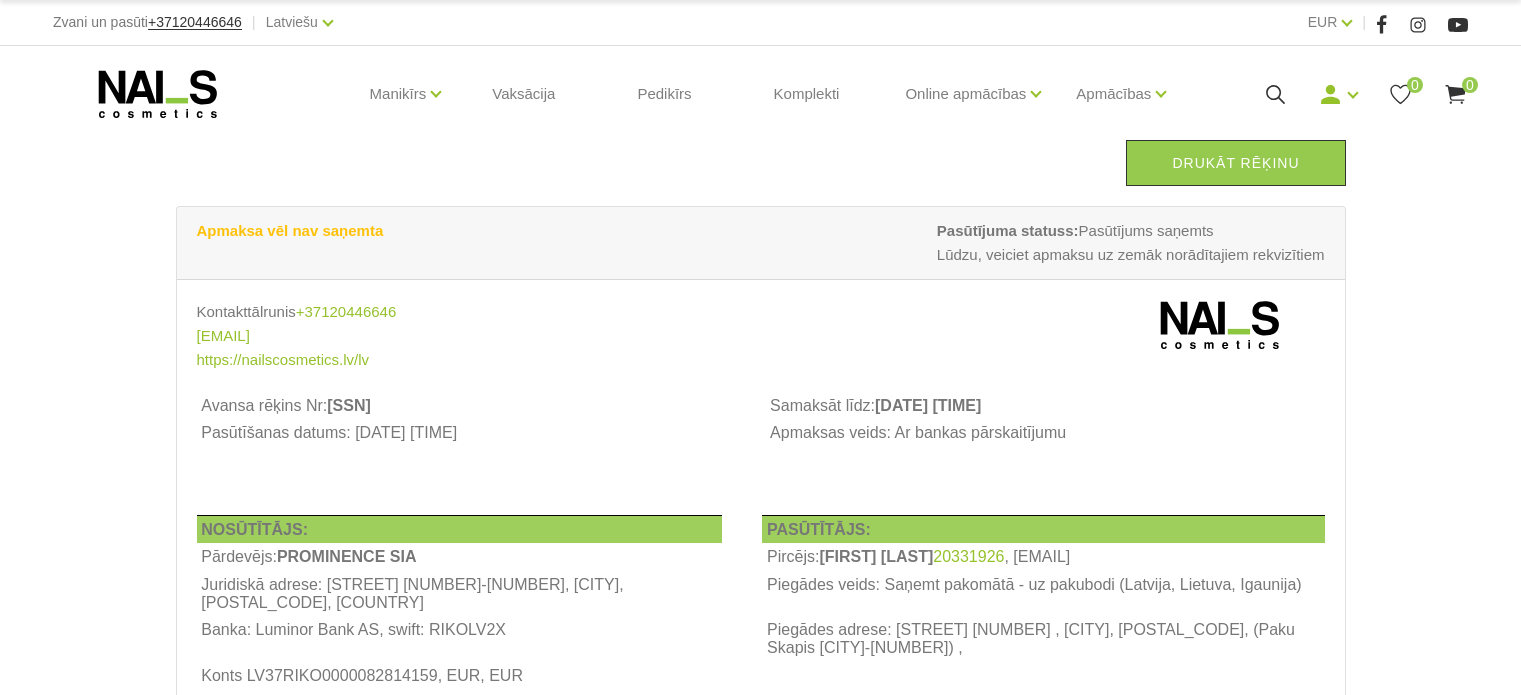 scroll, scrollTop: 0, scrollLeft: 0, axis: both 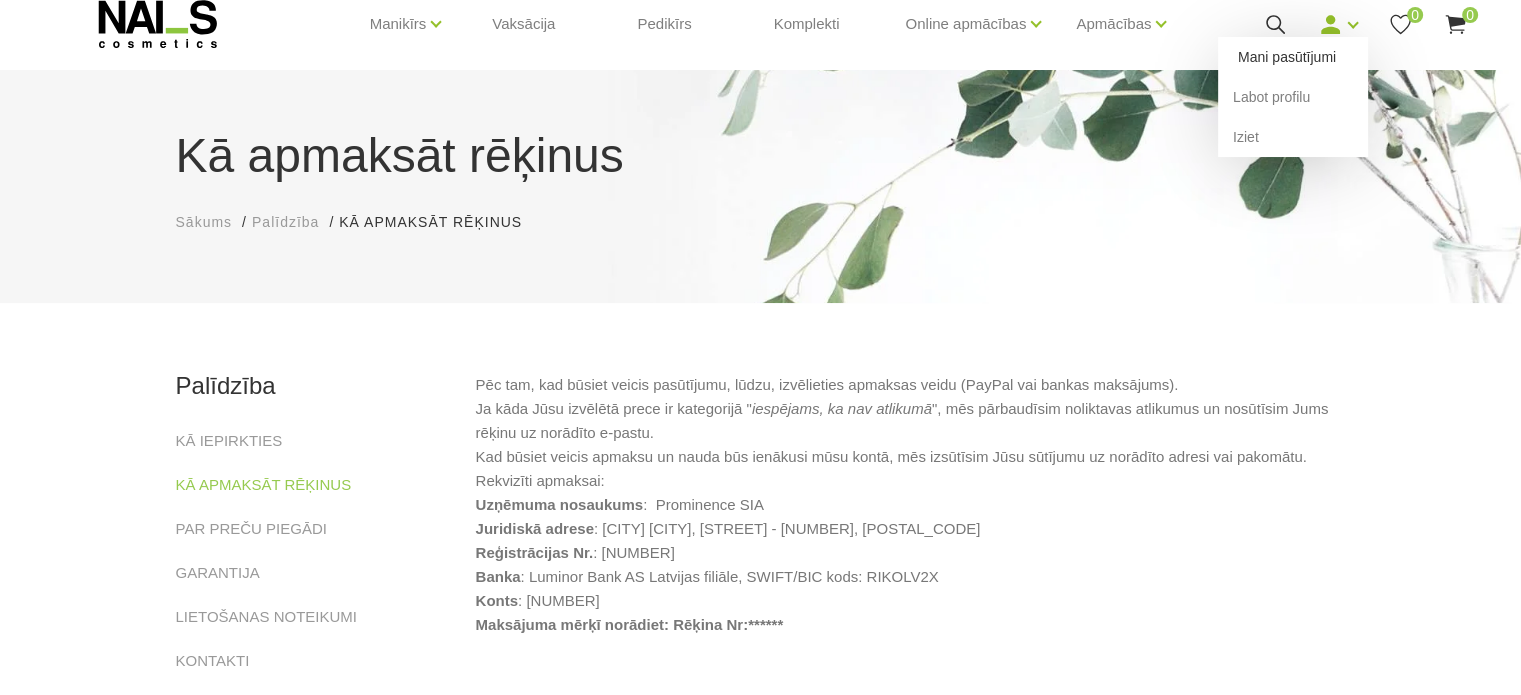 click on "Mani pasūtījumi" at bounding box center [1293, 57] 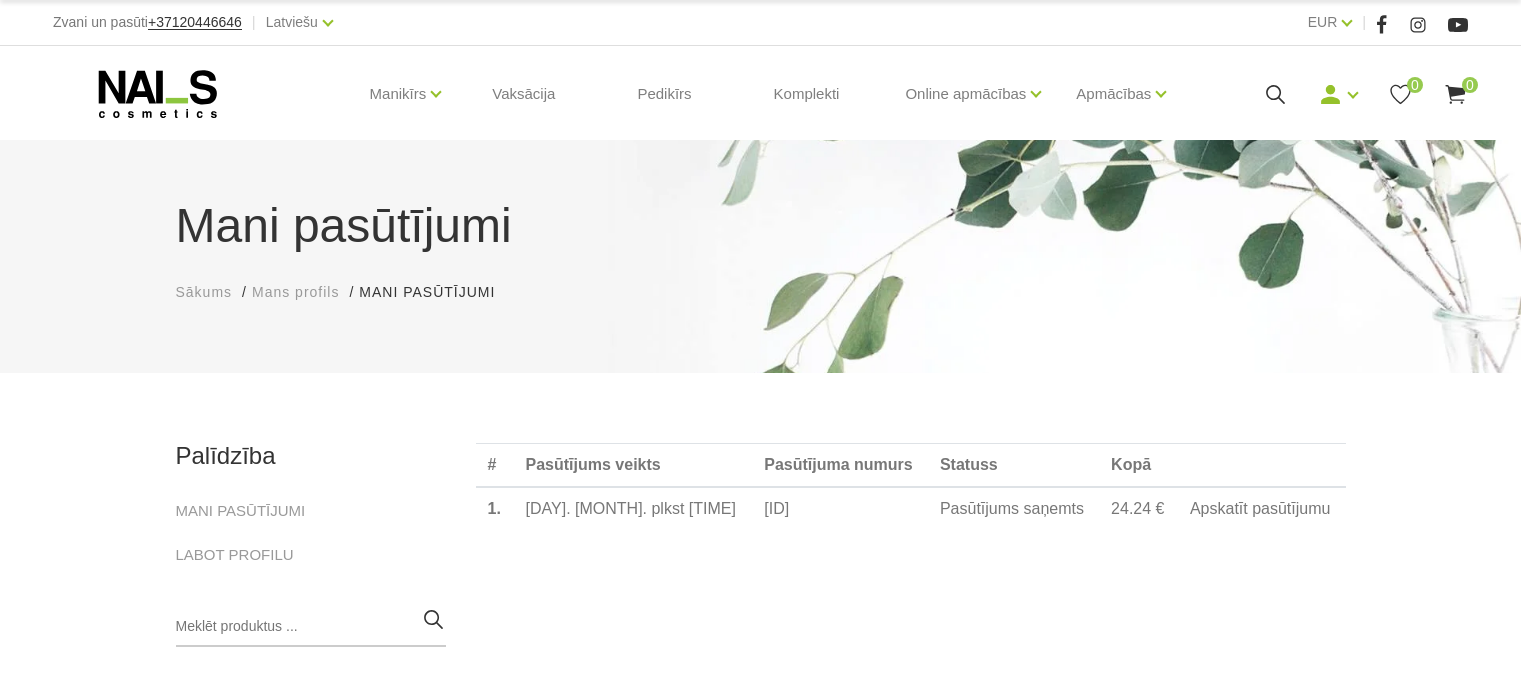 scroll, scrollTop: 0, scrollLeft: 0, axis: both 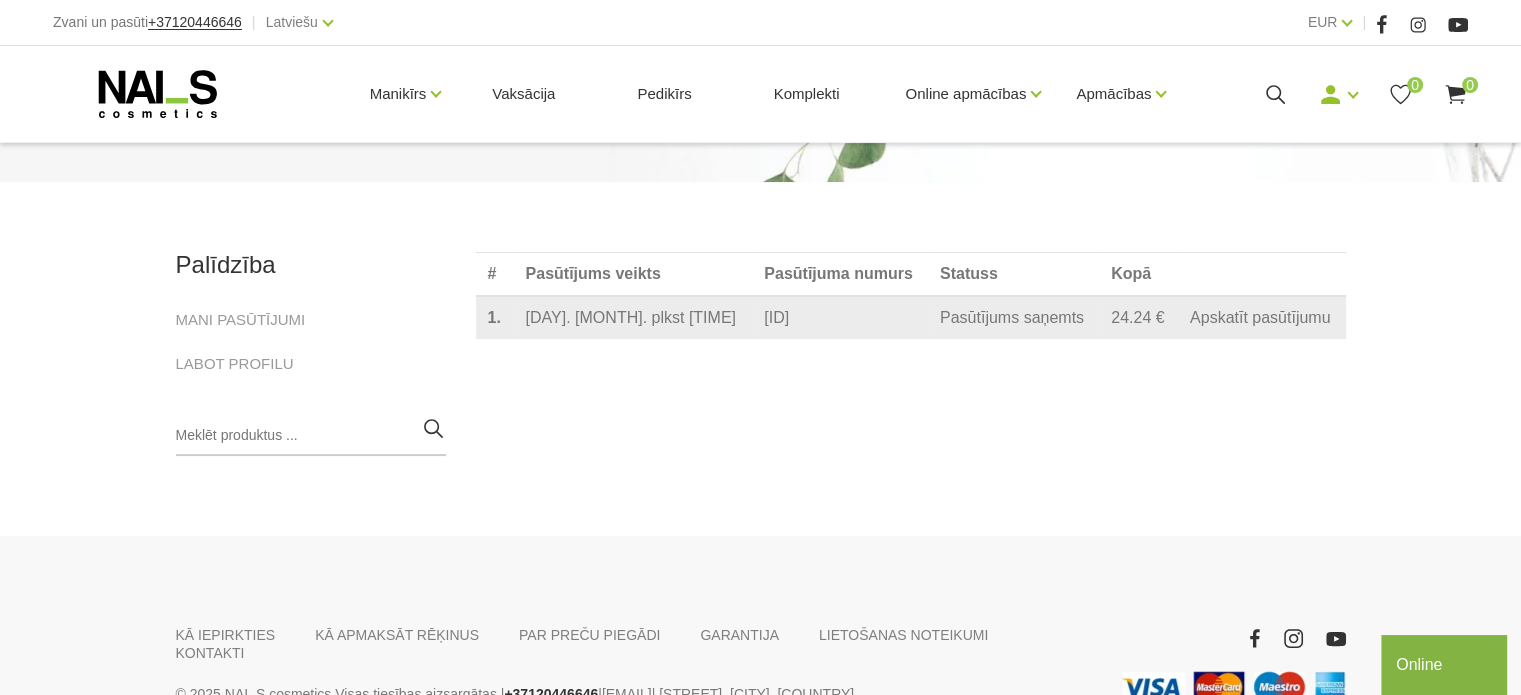 click on "Apskatīt pasūtījumu" at bounding box center [1260, 318] 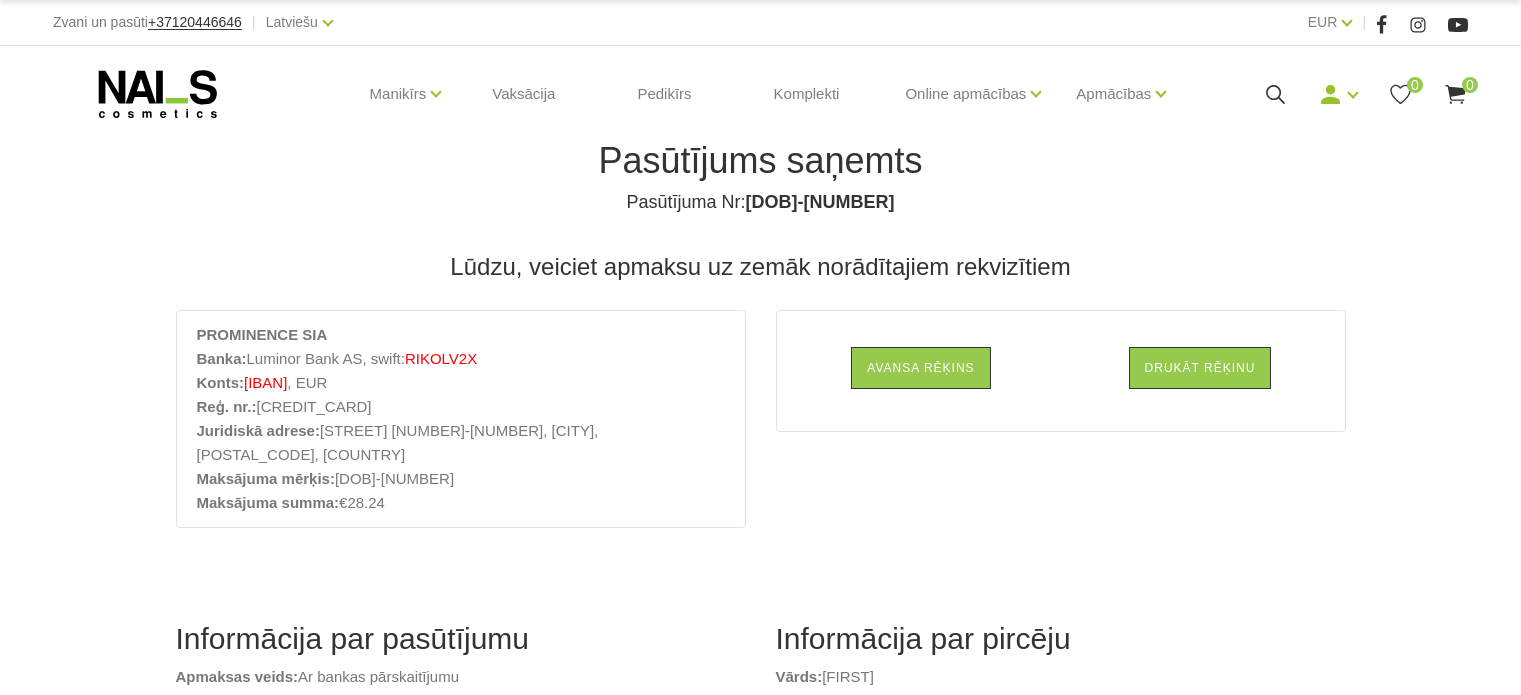 scroll, scrollTop: 0, scrollLeft: 0, axis: both 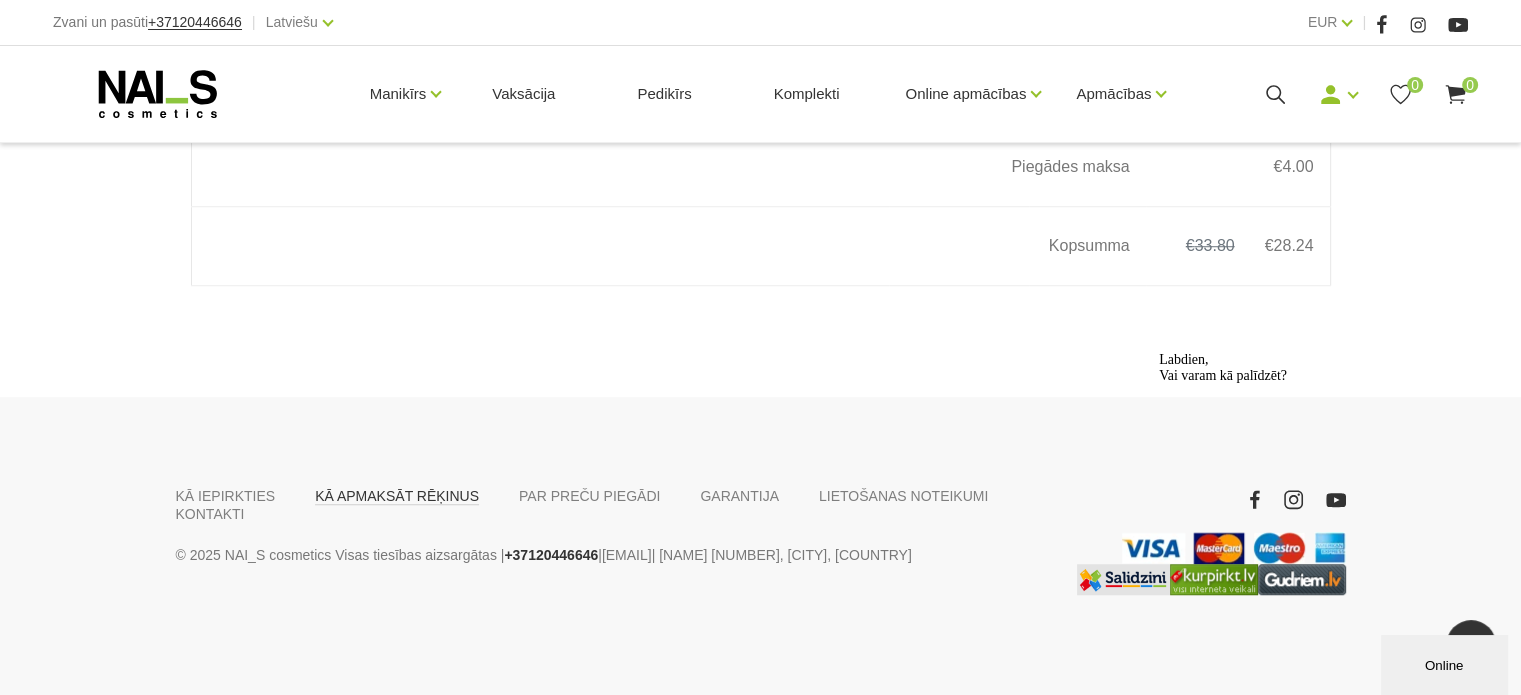 click on "KĀ APMAKSĀT RĒĶINUS" at bounding box center [397, 496] 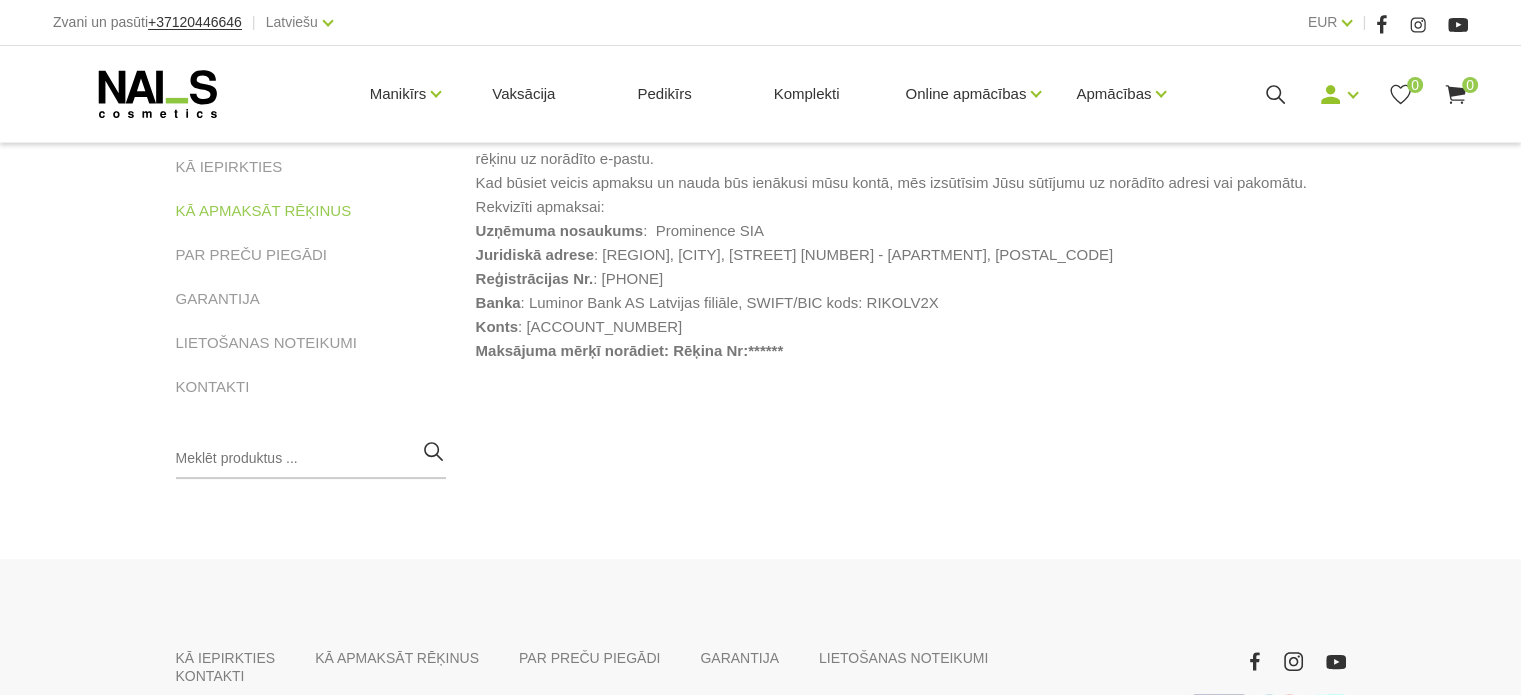 scroll, scrollTop: 396, scrollLeft: 0, axis: vertical 